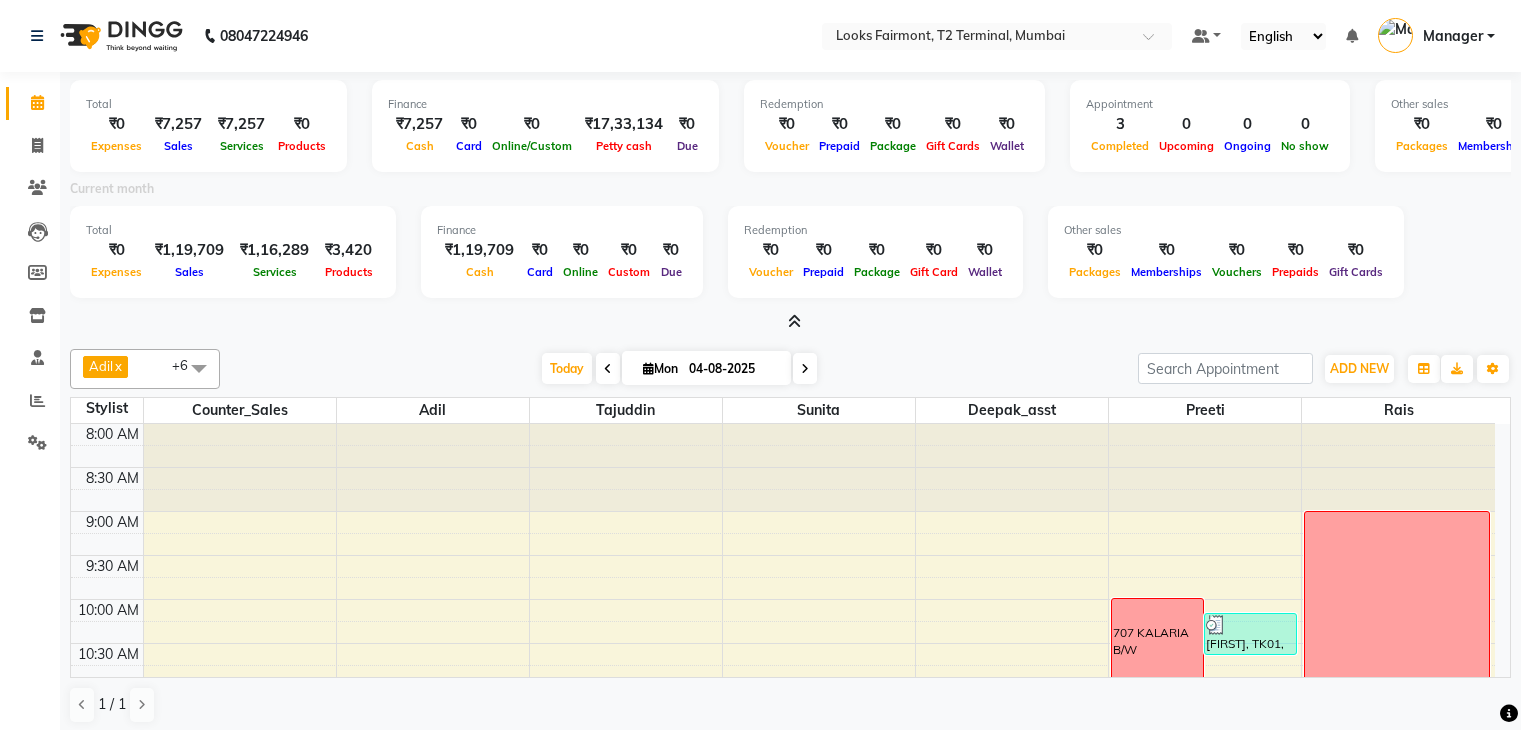 scroll, scrollTop: 0, scrollLeft: 0, axis: both 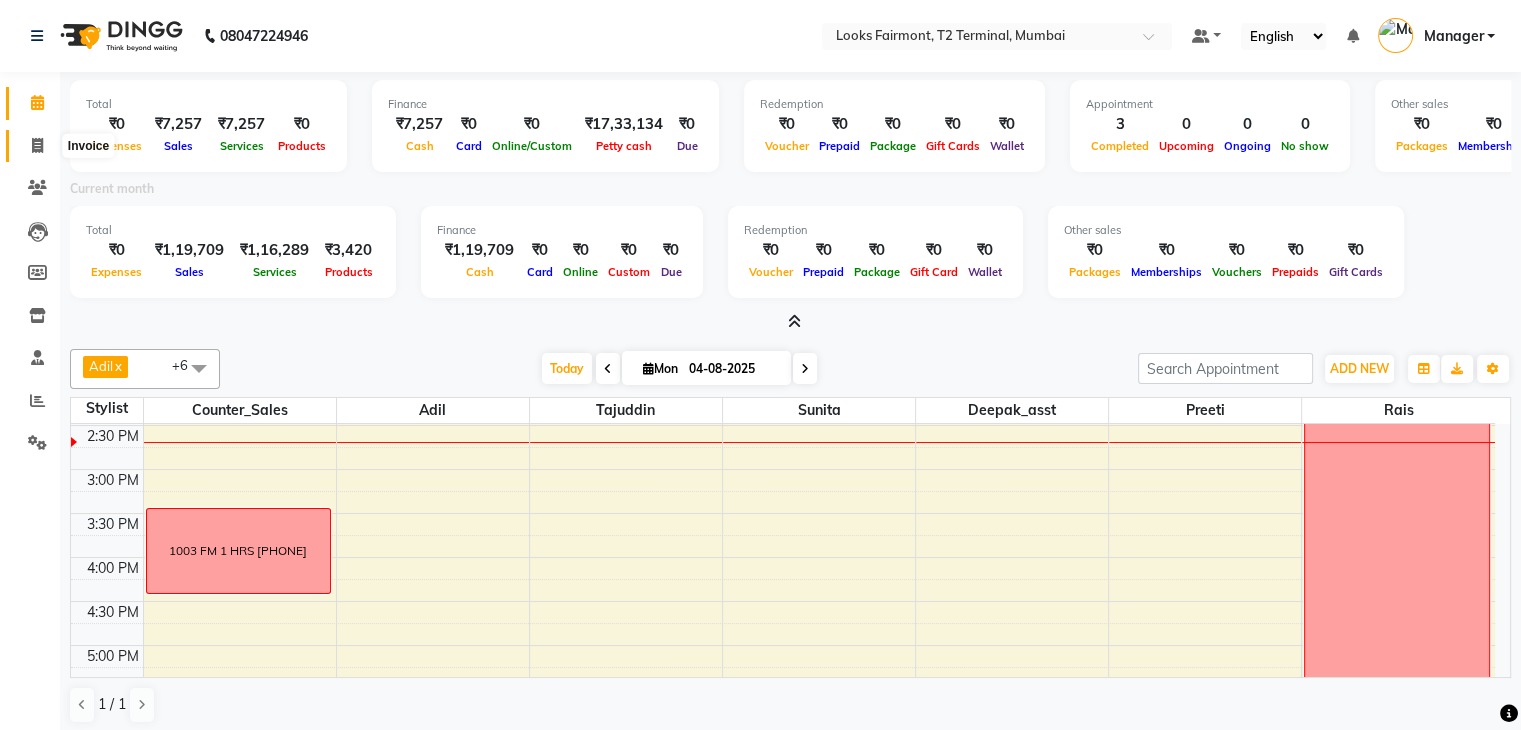 click 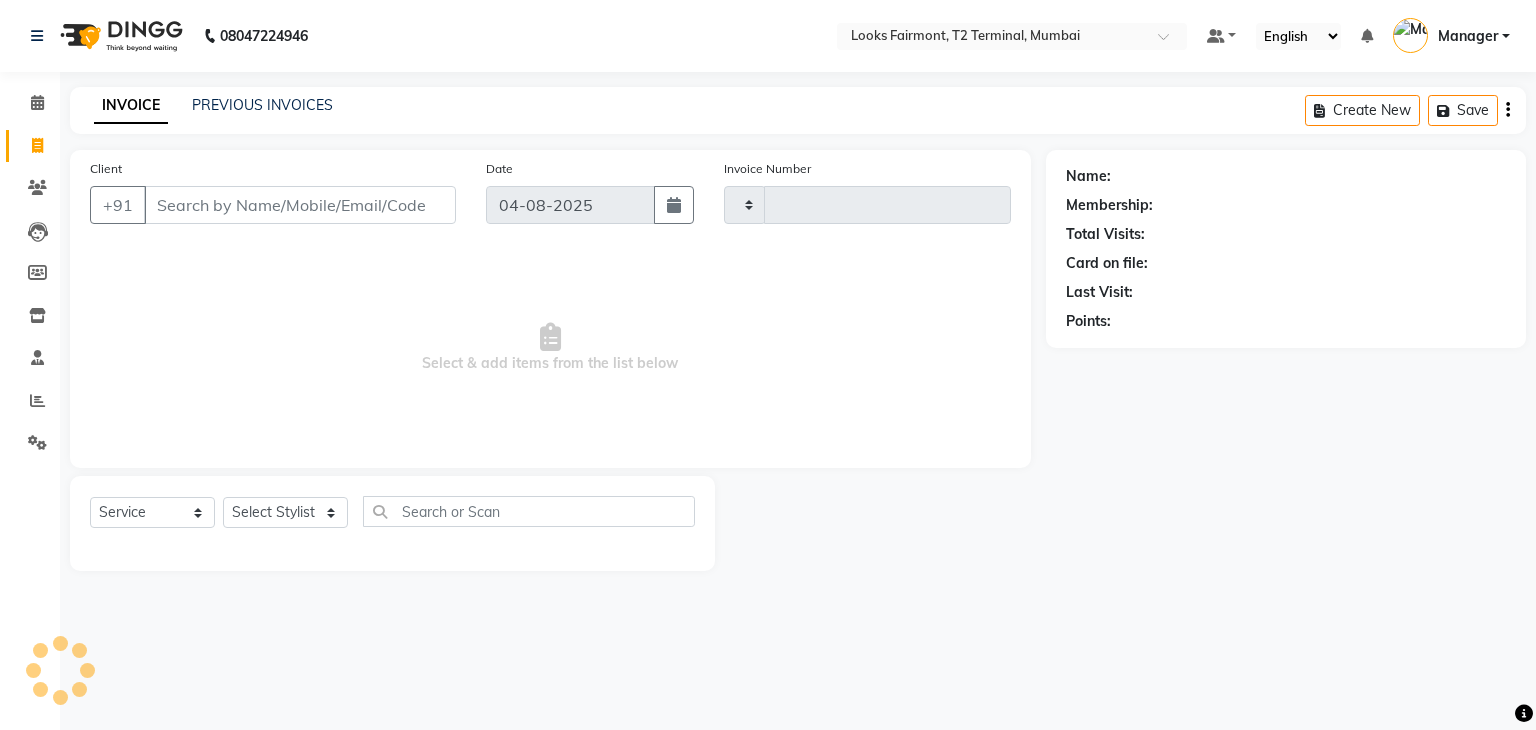 click on "Client" at bounding box center [300, 205] 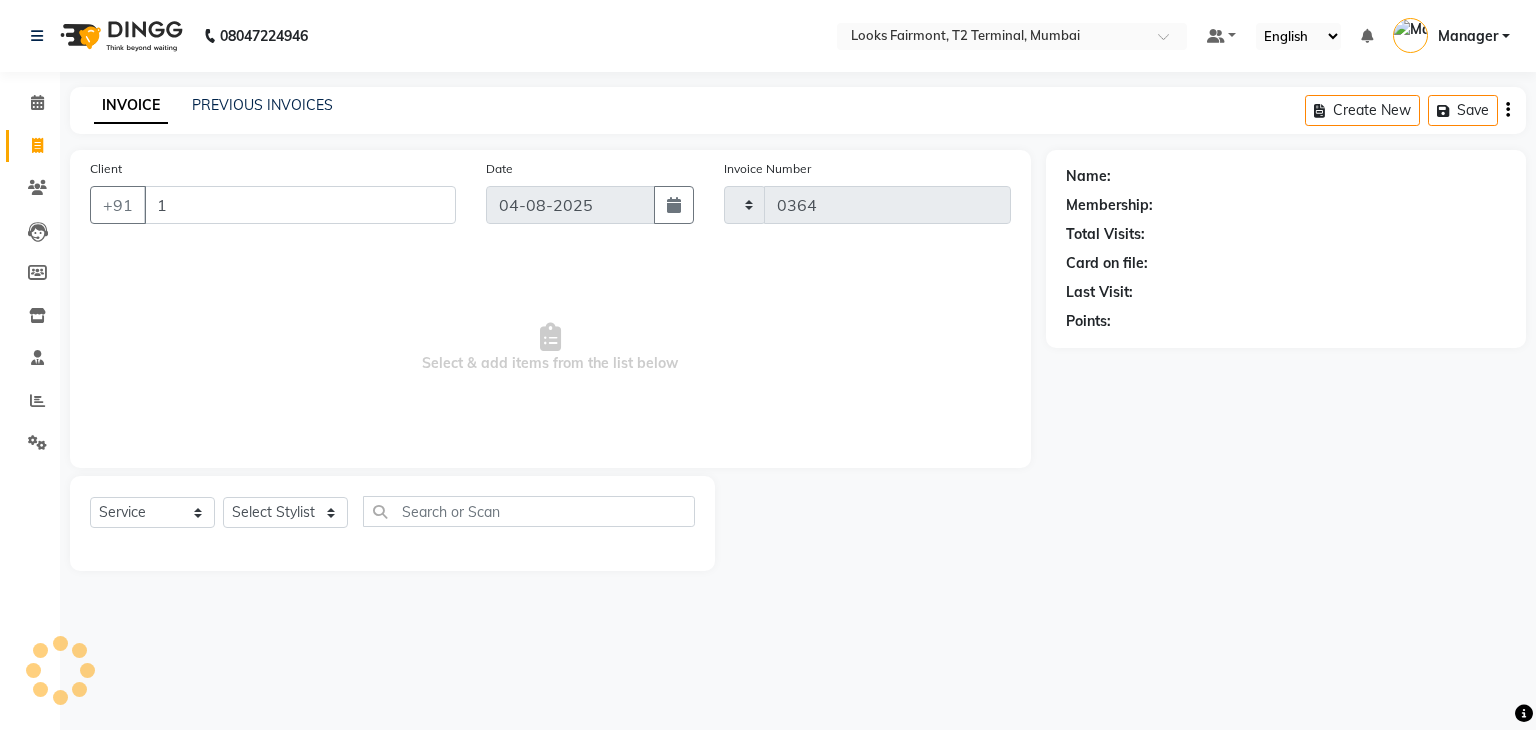 select on "8139" 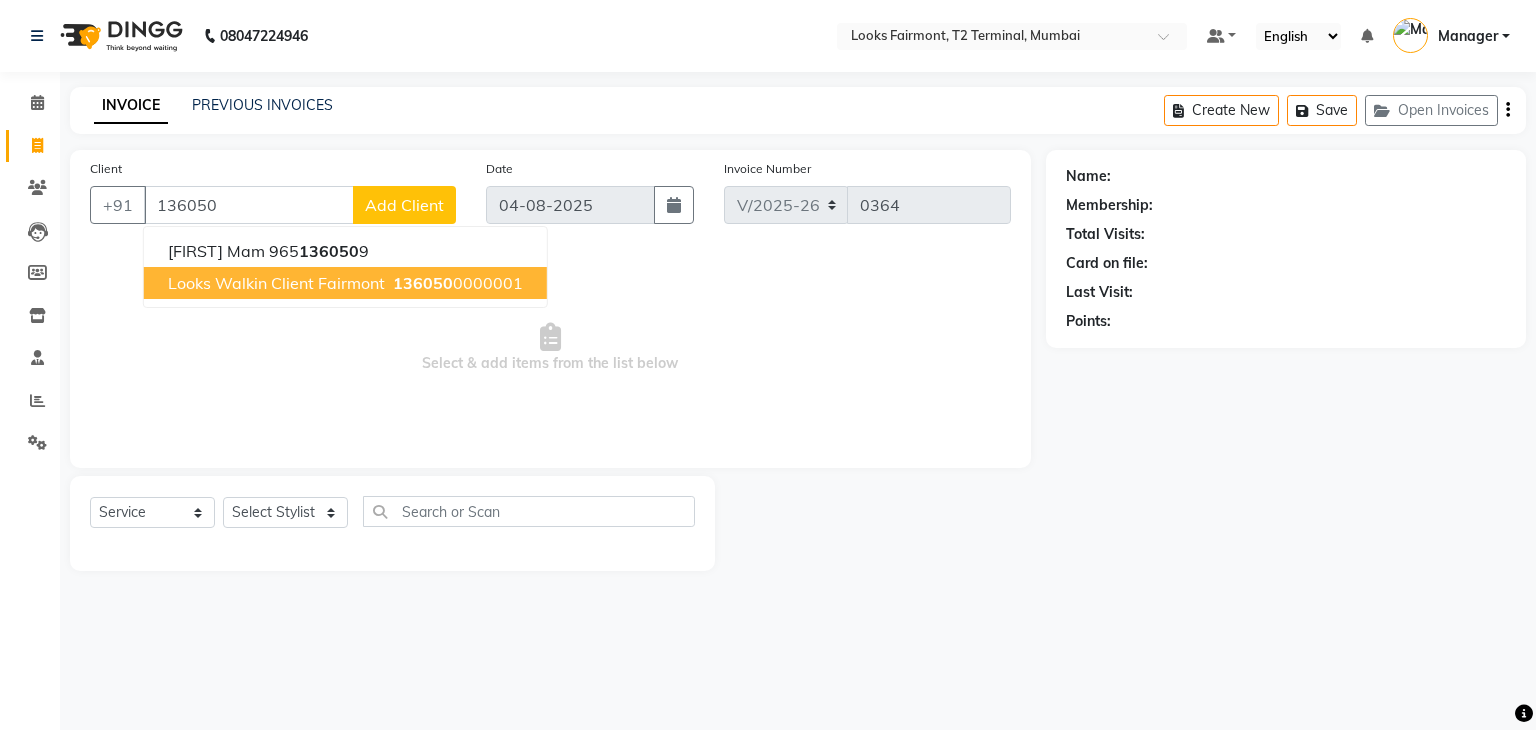 click on "136050 0000001" at bounding box center (456, 283) 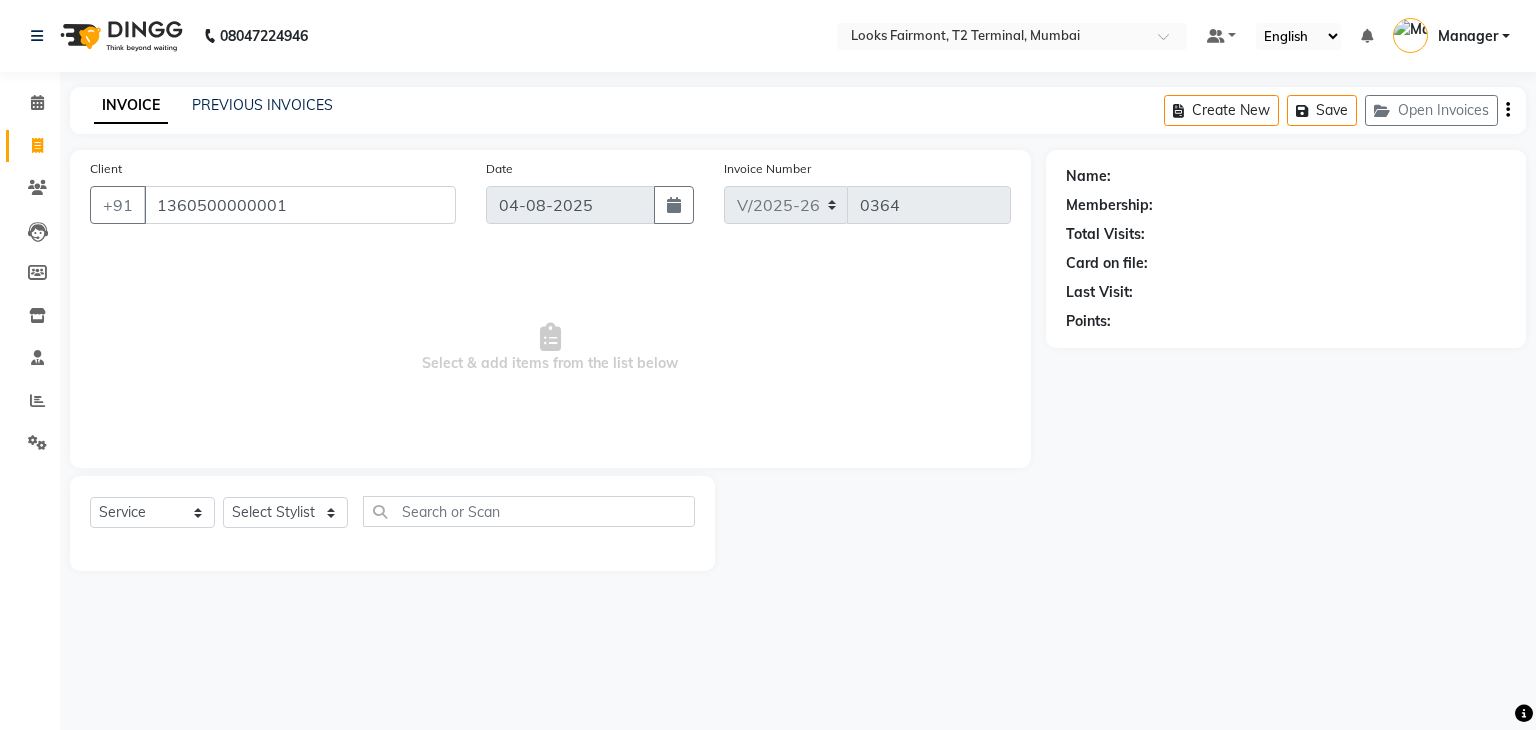 type on "1360500000001" 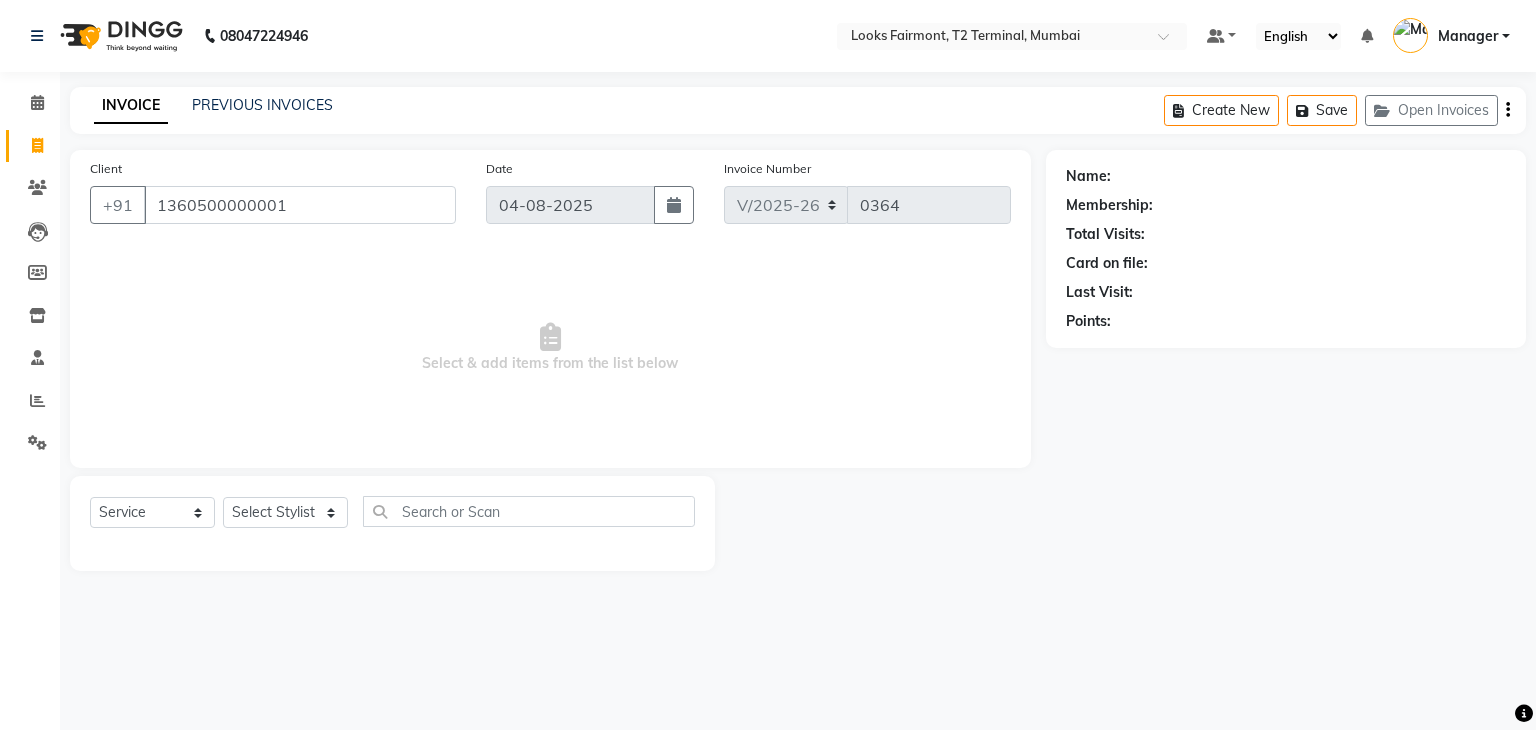 select on "1: Object" 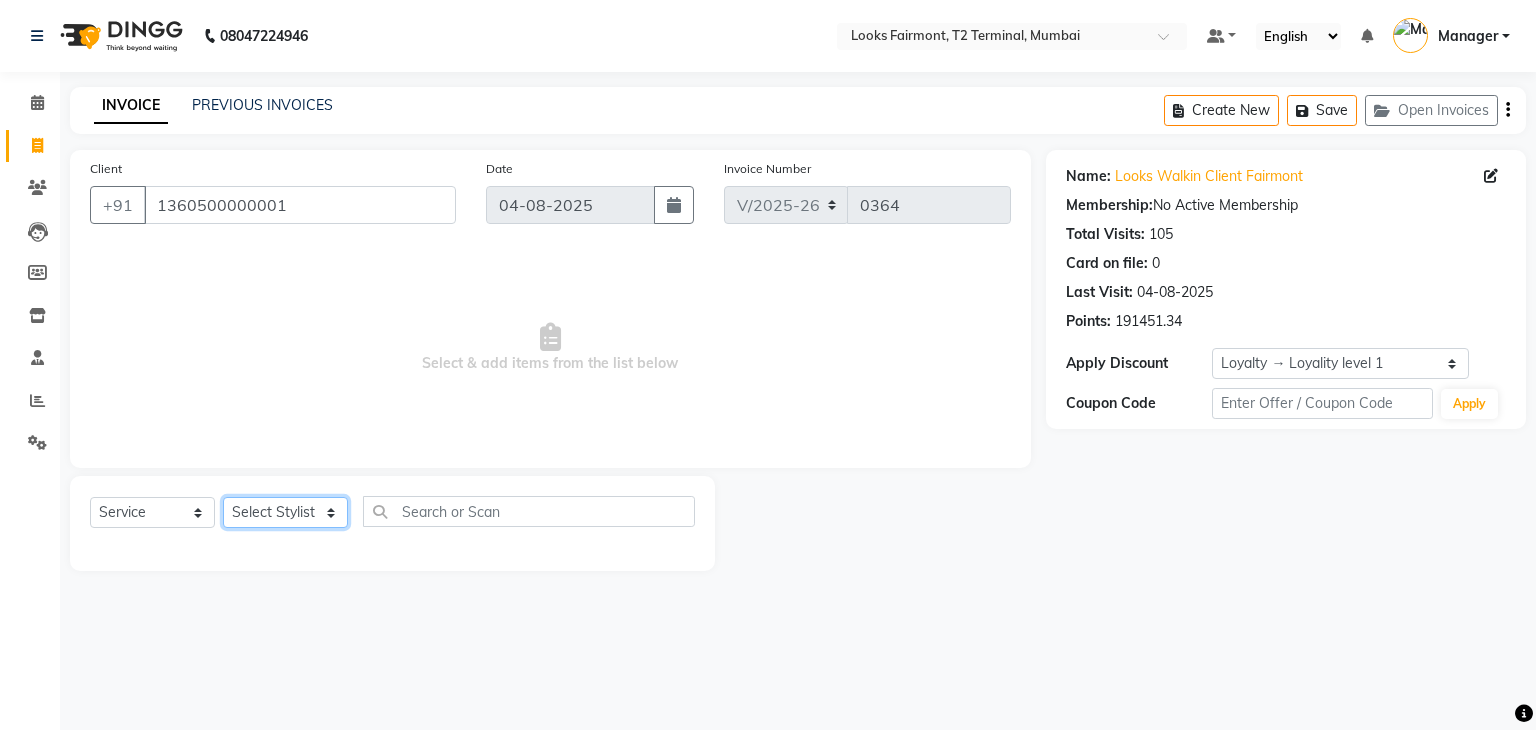 click on "Select Stylist Adil Anisa Counter_Sales Deepak_asst Manager Nisha Preeti Rais Soring_mgr Sunita Tajuddin" 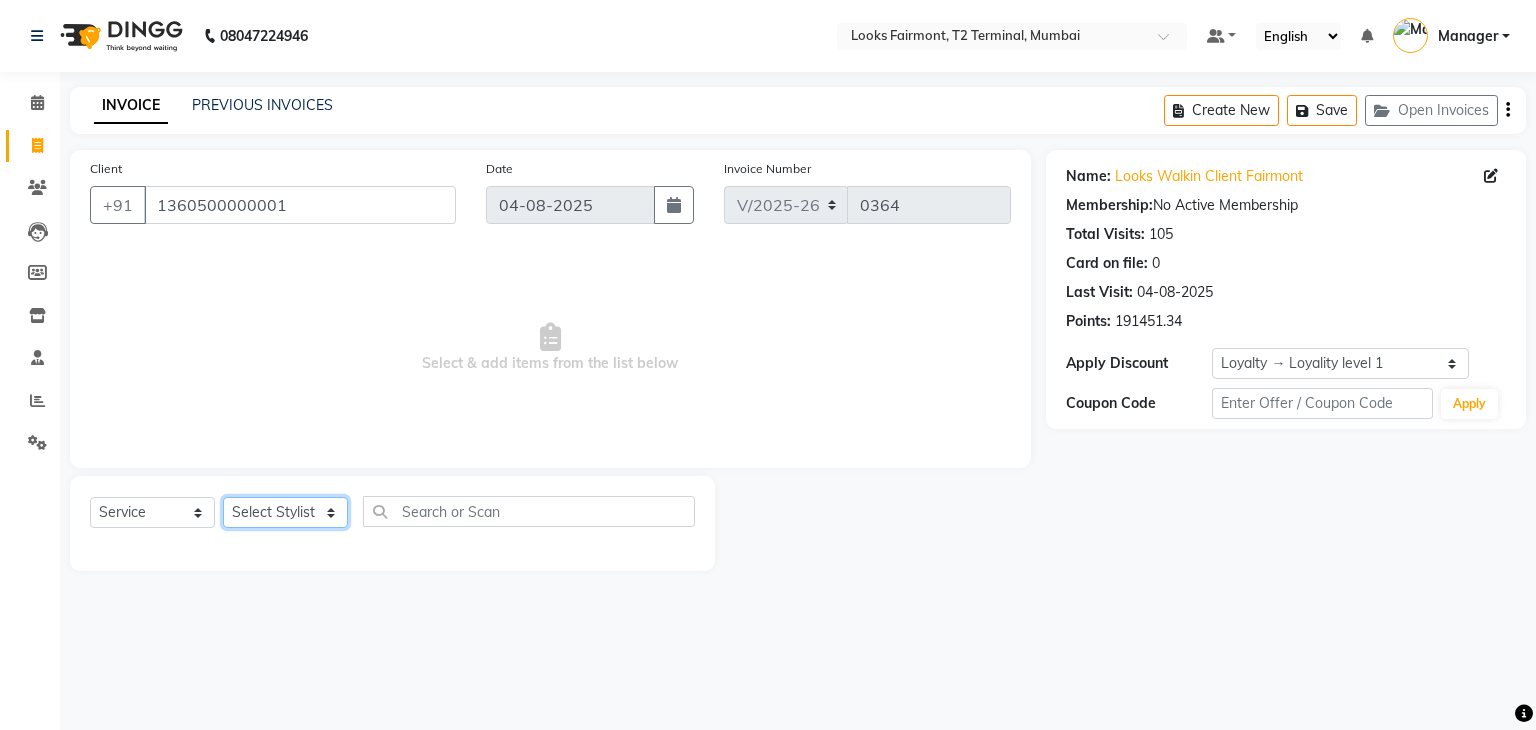 select on "76349" 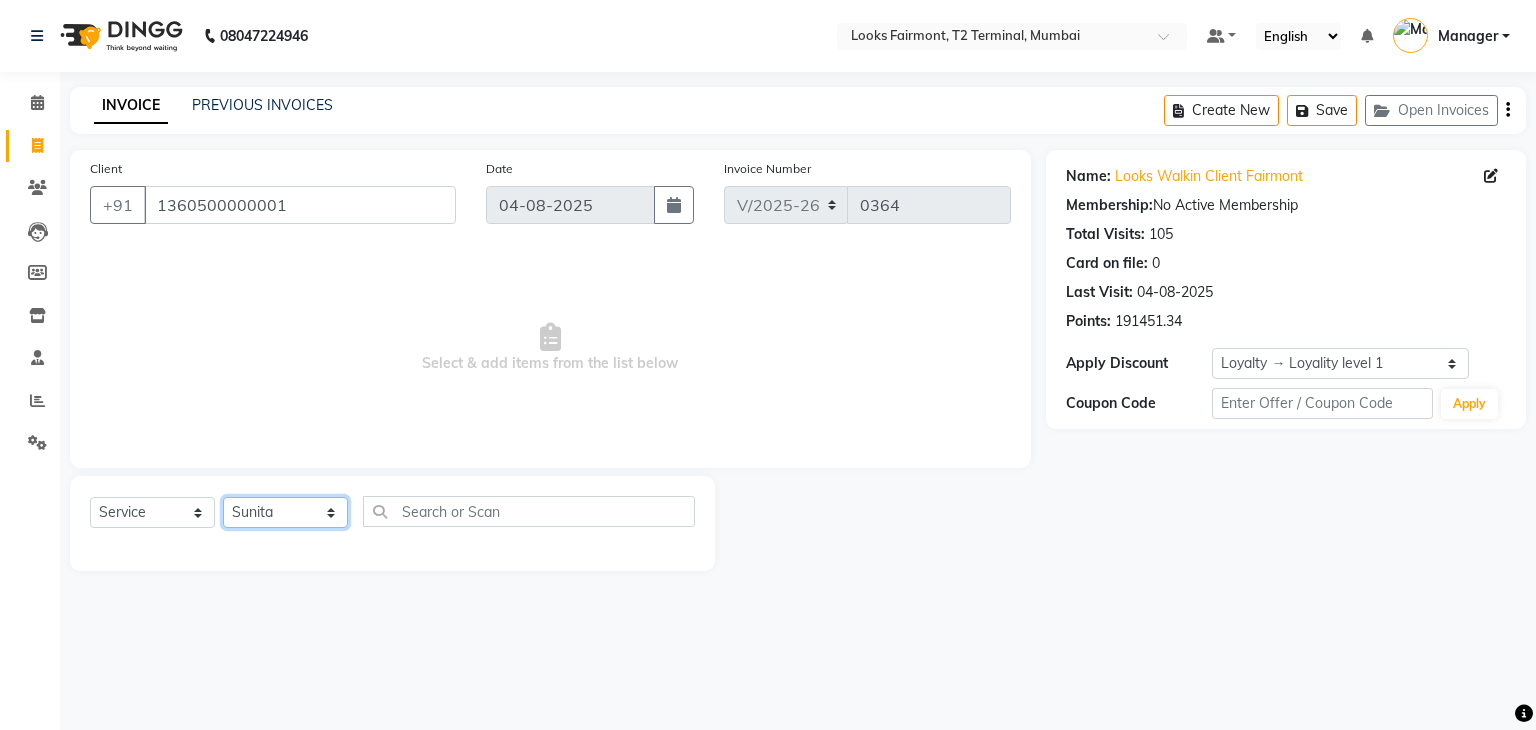 click on "Select Stylist Adil Anisa Counter_Sales Deepak_asst Manager Nisha Preeti Rais Soring_mgr Sunita Tajuddin" 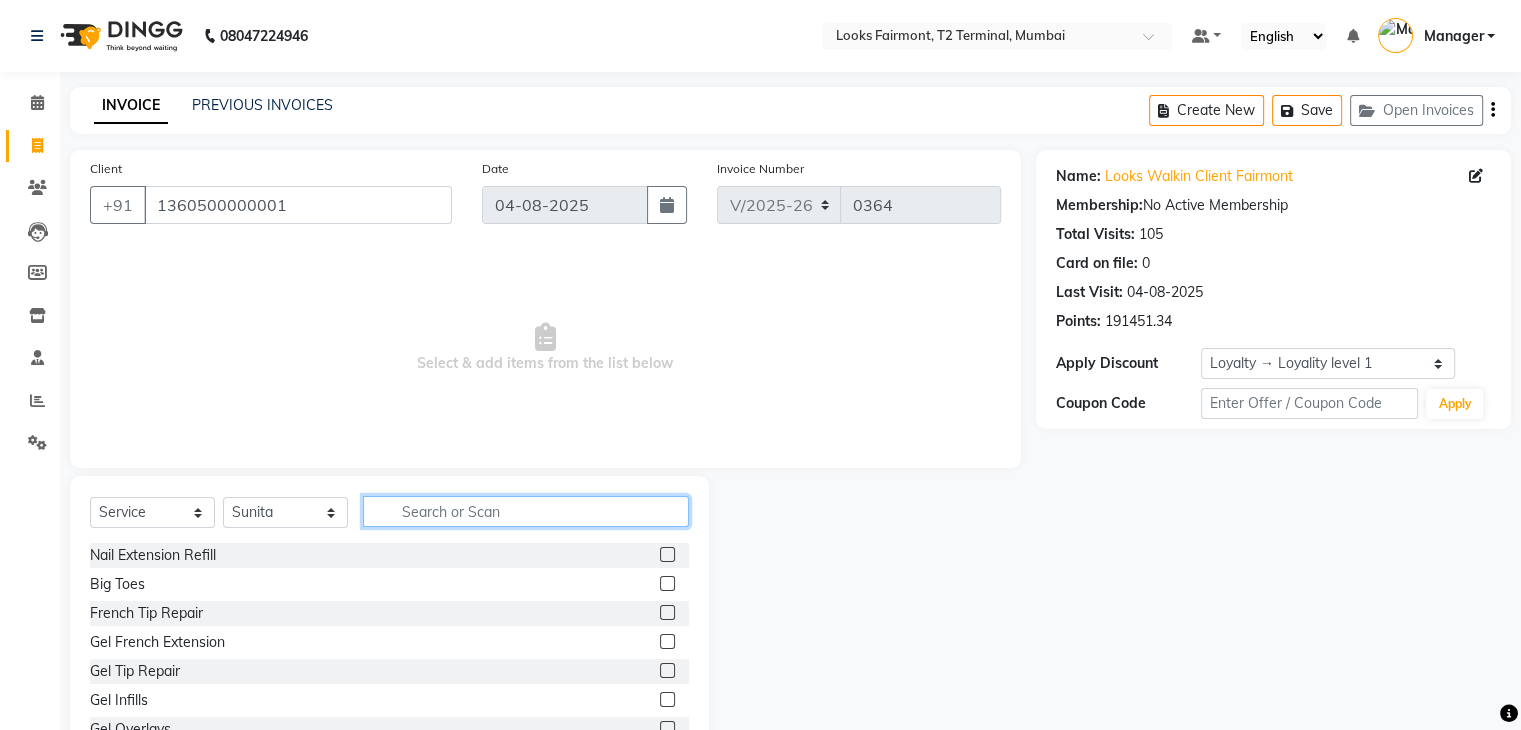 click 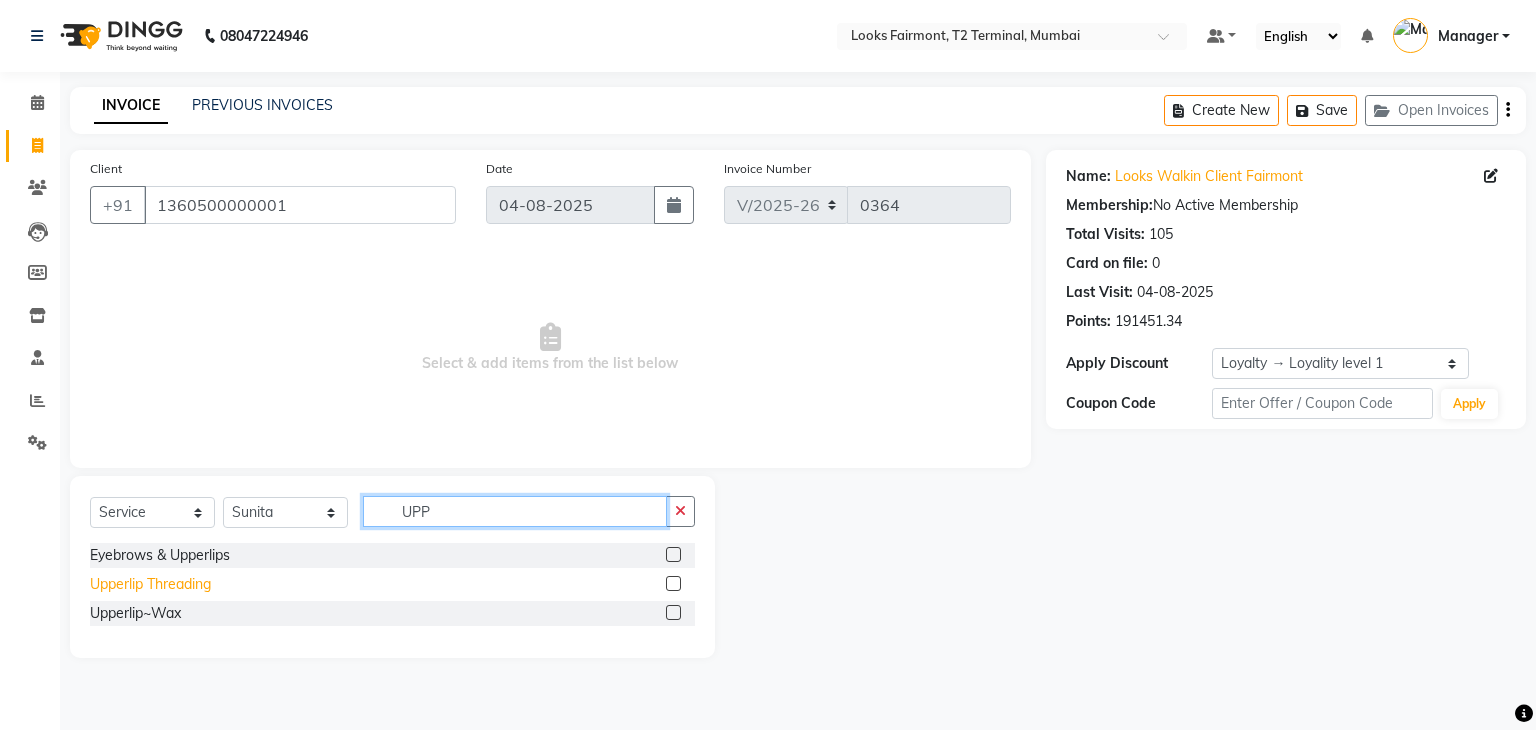 type on "UPP" 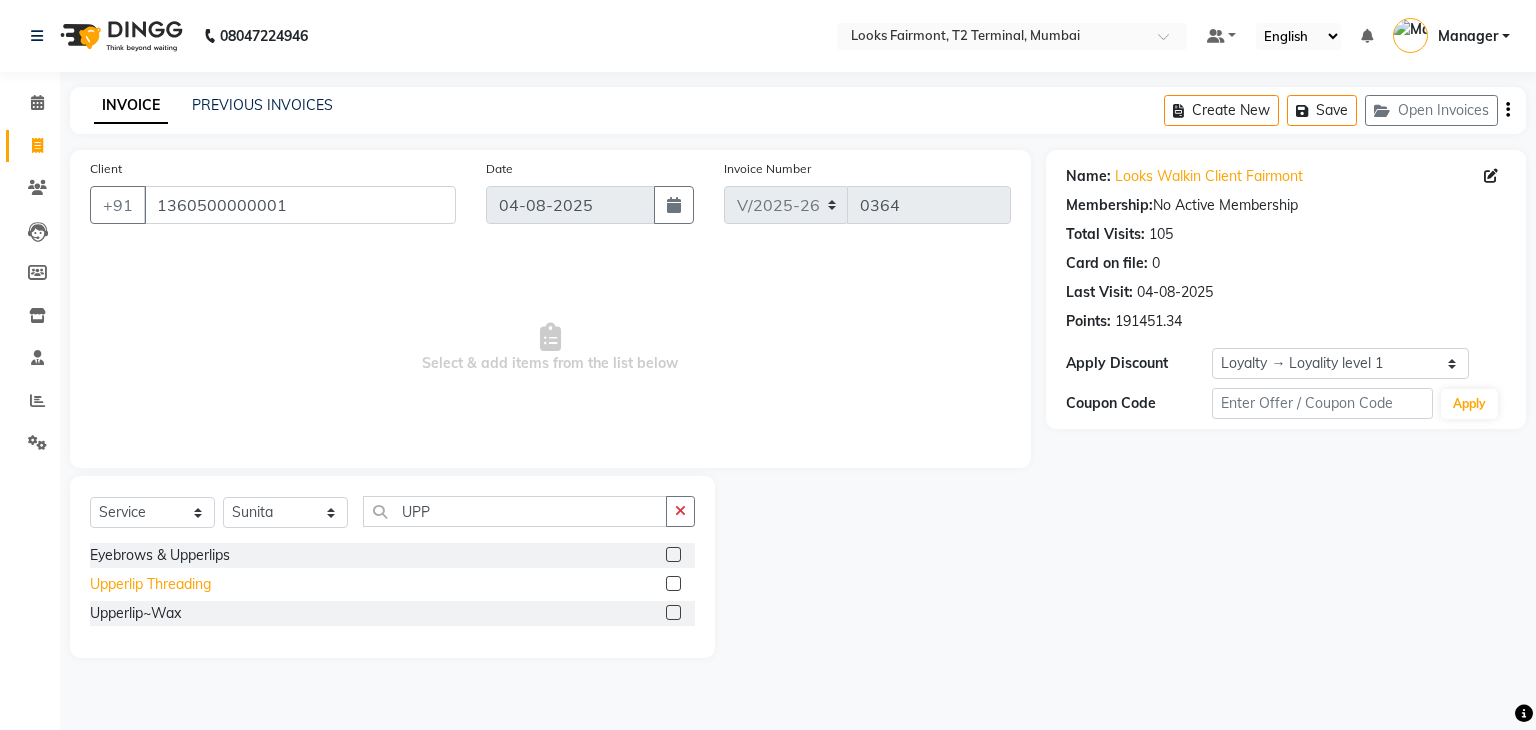 click on "Upperlip Threading" 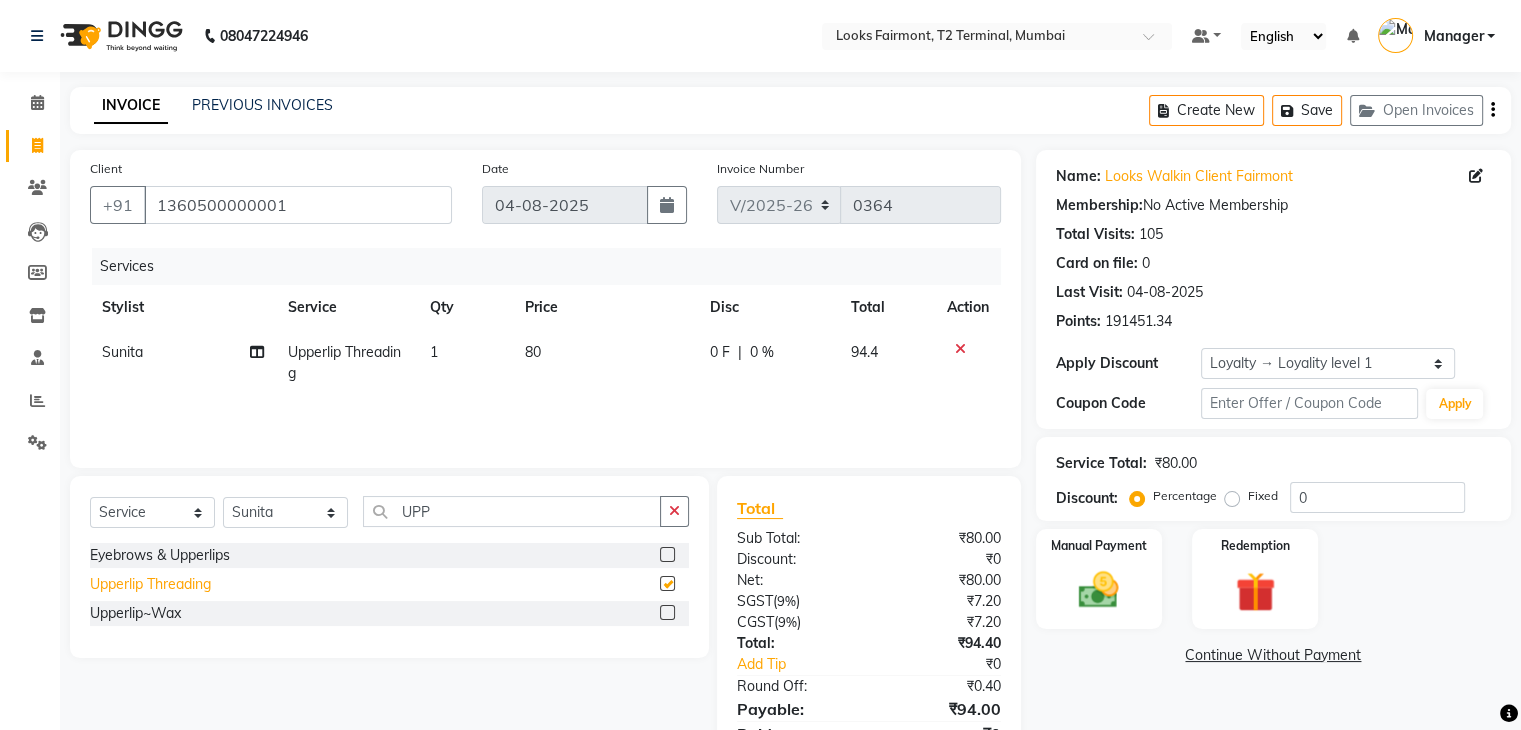checkbox on "false" 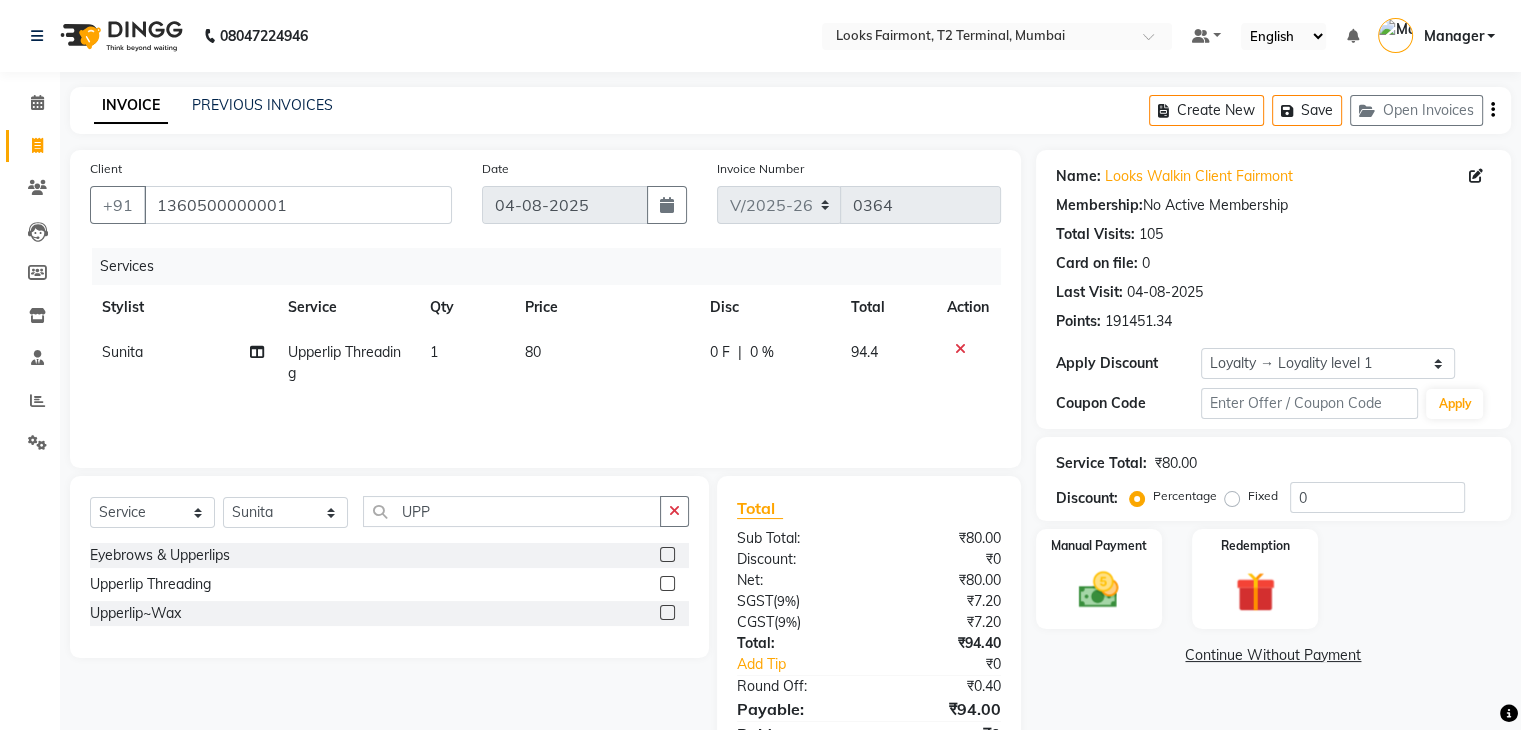 click on "80" 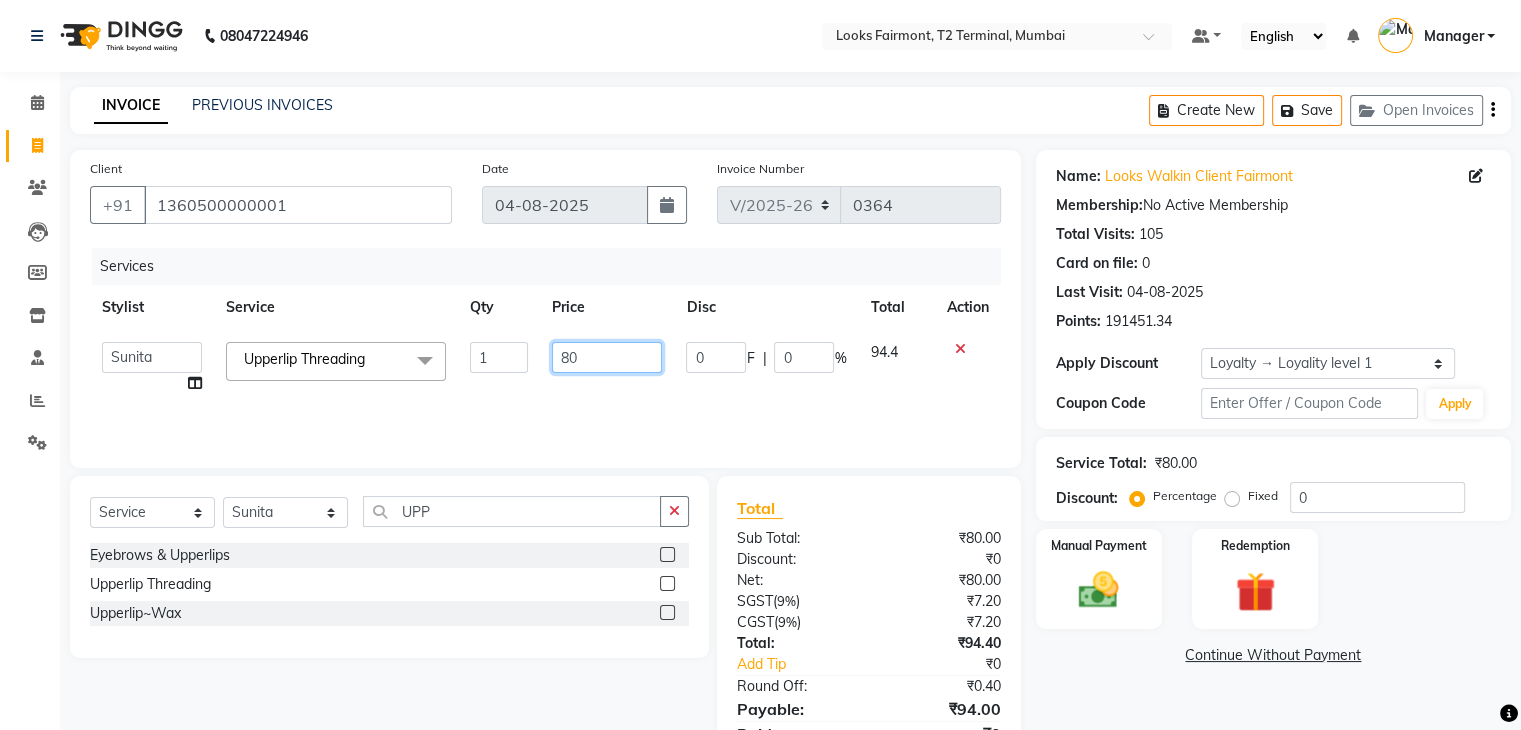 click on "Adil Anisa Counter_Sales Deepak_asst Manager Nisha Preeti Rais Soring_mgr Sunita Tajuddin Gel Polish Removal x Nail Extension Refill Big Toes French Tip Repair Gel French Extension Gel Tip Repair Gel Infills Gel Overlays Gel Extension Gel Nail Removal Natural Nail Extensions French Nail Extensions Gel Polish Removal Extension Removal Nail Art Recruiter French Ombre Gel Polish Nail Art Nedle Cutical Care Nail Art Brush French Gel Polish French Glitter Gel Polish Gel Polish Touchup Nail Art Per Finger(F)* 3D Nail Art Recruiter Nail Art with Stones/Foil/Stickers per Finger Acrylic Overlays Finger Tip Repair Acrylic Removal Gel Polish Application Gel Overlays Refills Stick on Nails Full Arms Bleach Face Bleach(F) Bleach Full Back/Front Full Body Bleach Half Front/Back Full Legs Bleach Detan(F) Detan(M) Face Bleach(M) Detan Face & Neck Bleach Face and Neck Detan / Bleach Feet Detan / Bleach Under Arms Pre Groom Makeup Base Makeup Bridal Makeup Eye Makeup 1" 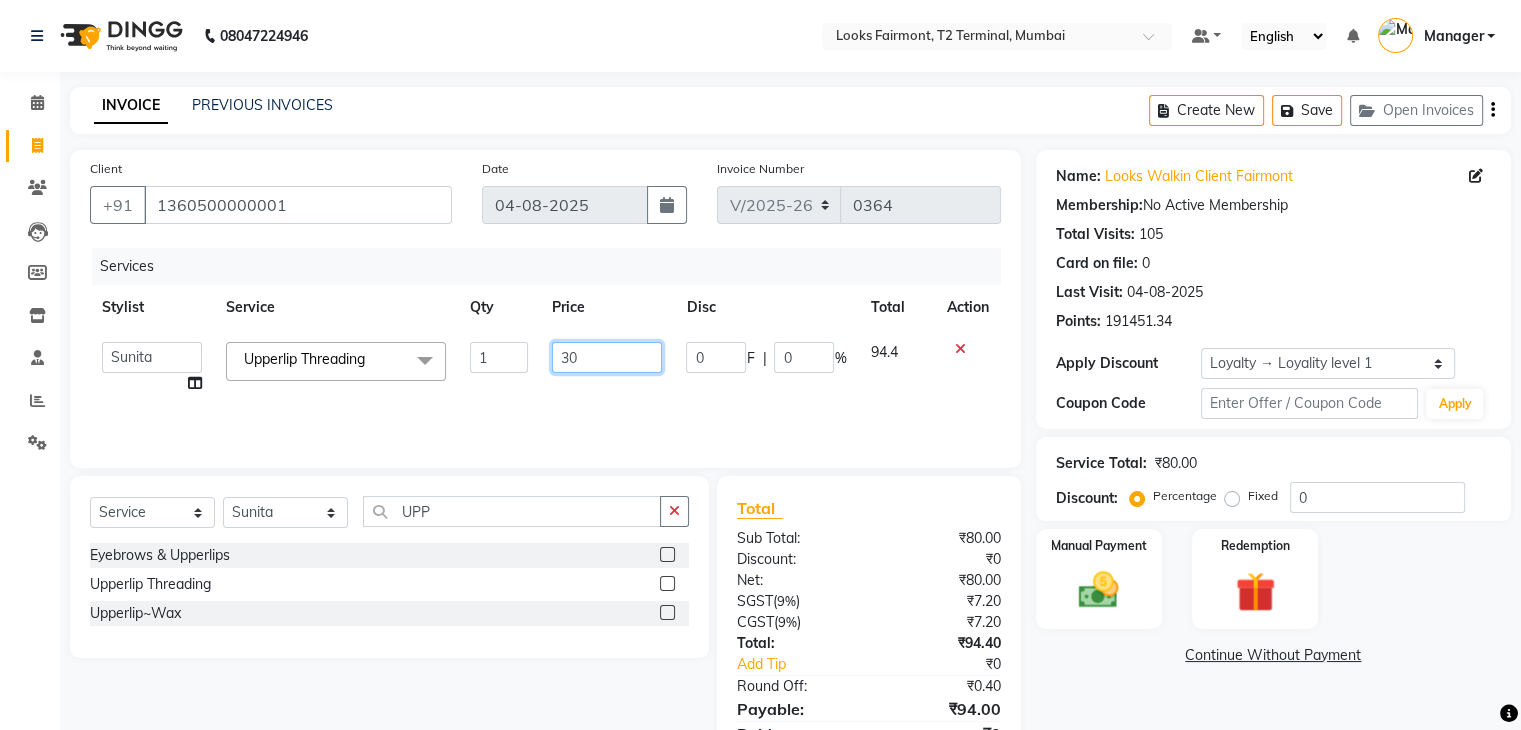 type on "300" 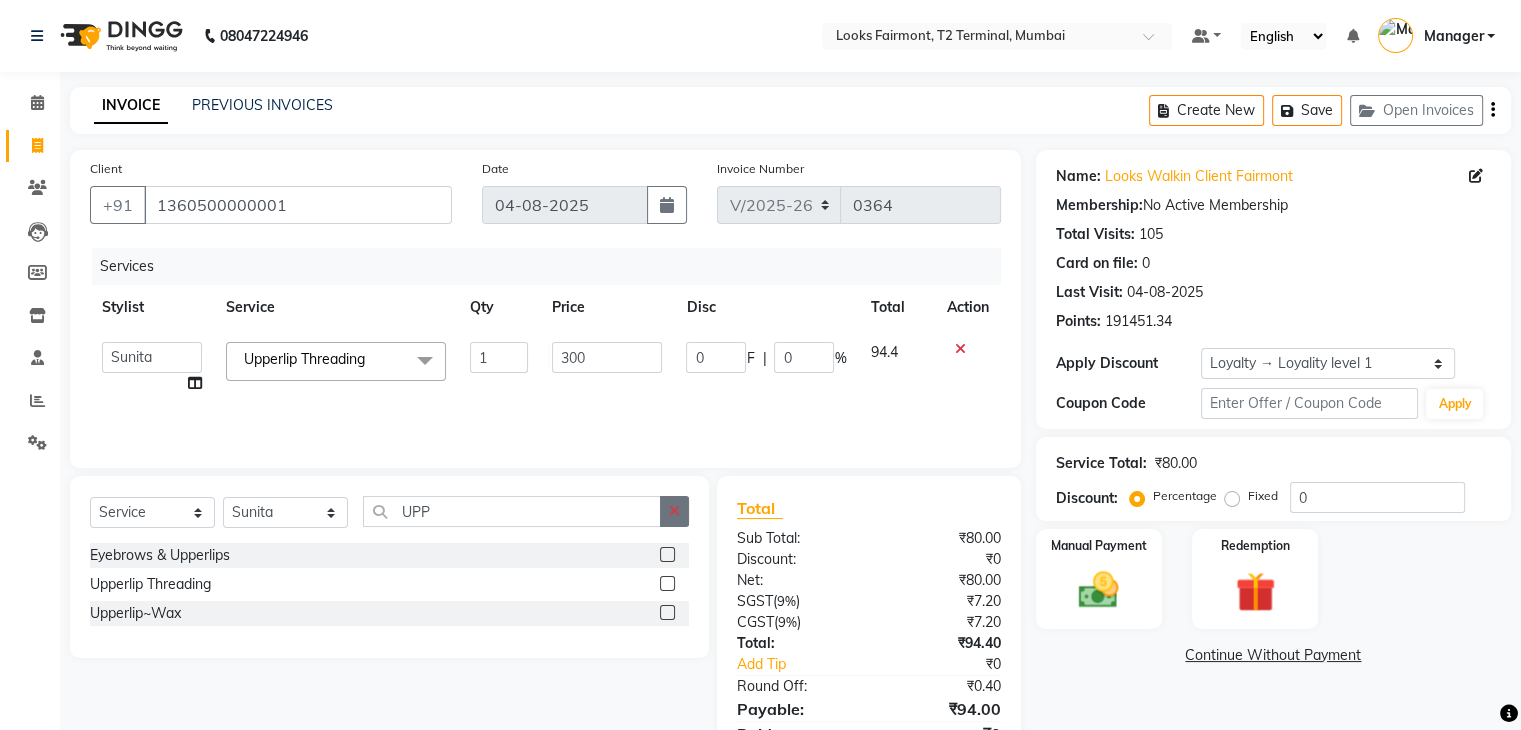 click 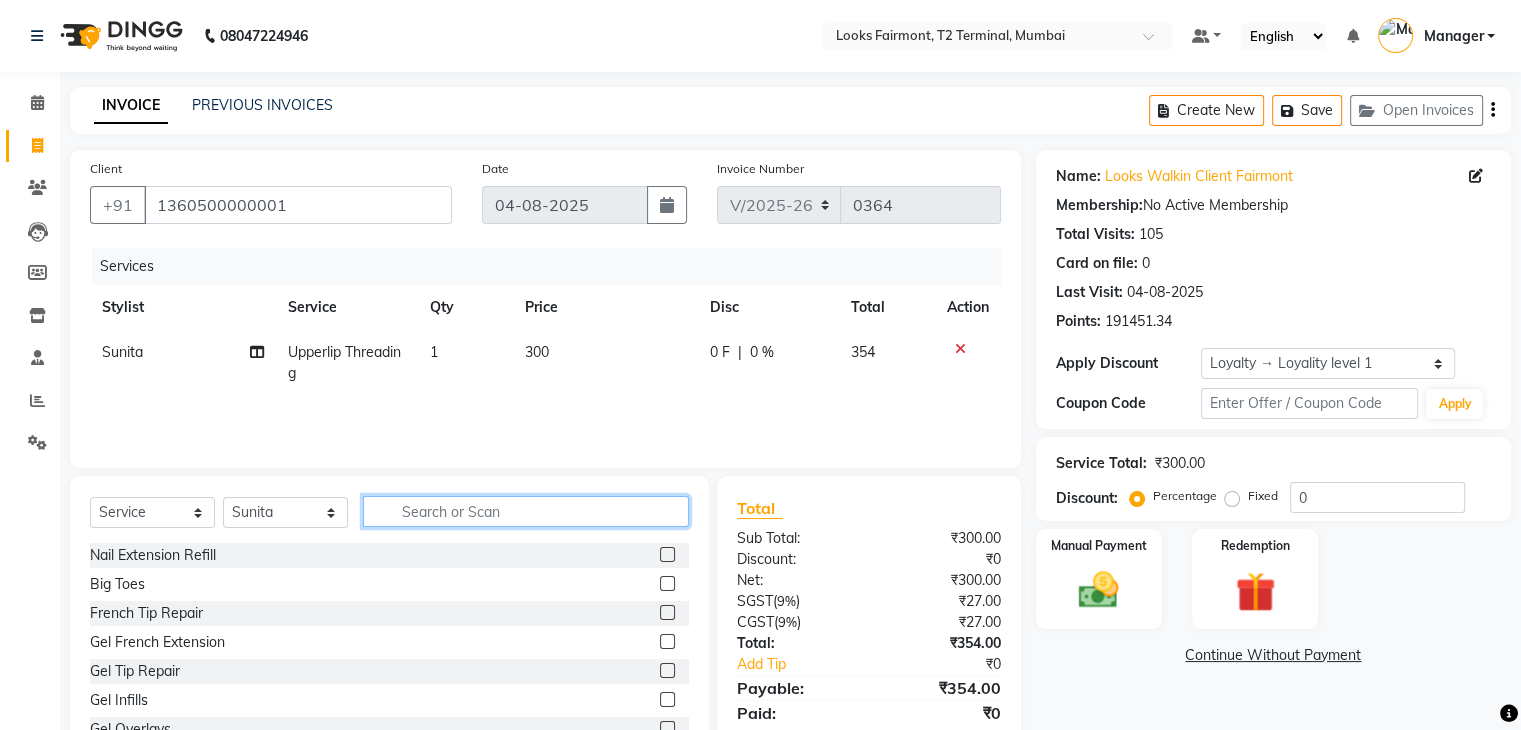 click 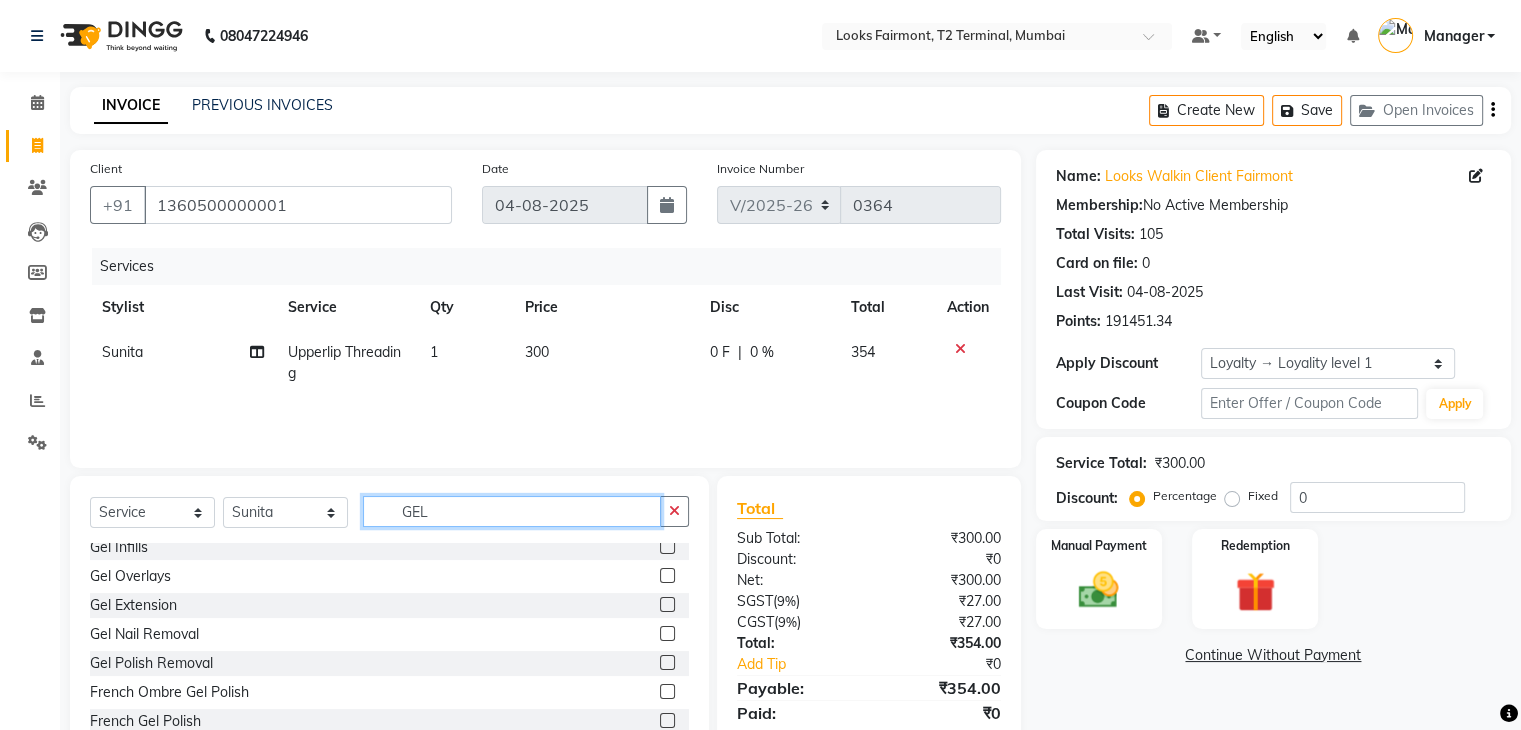 scroll, scrollTop: 100, scrollLeft: 0, axis: vertical 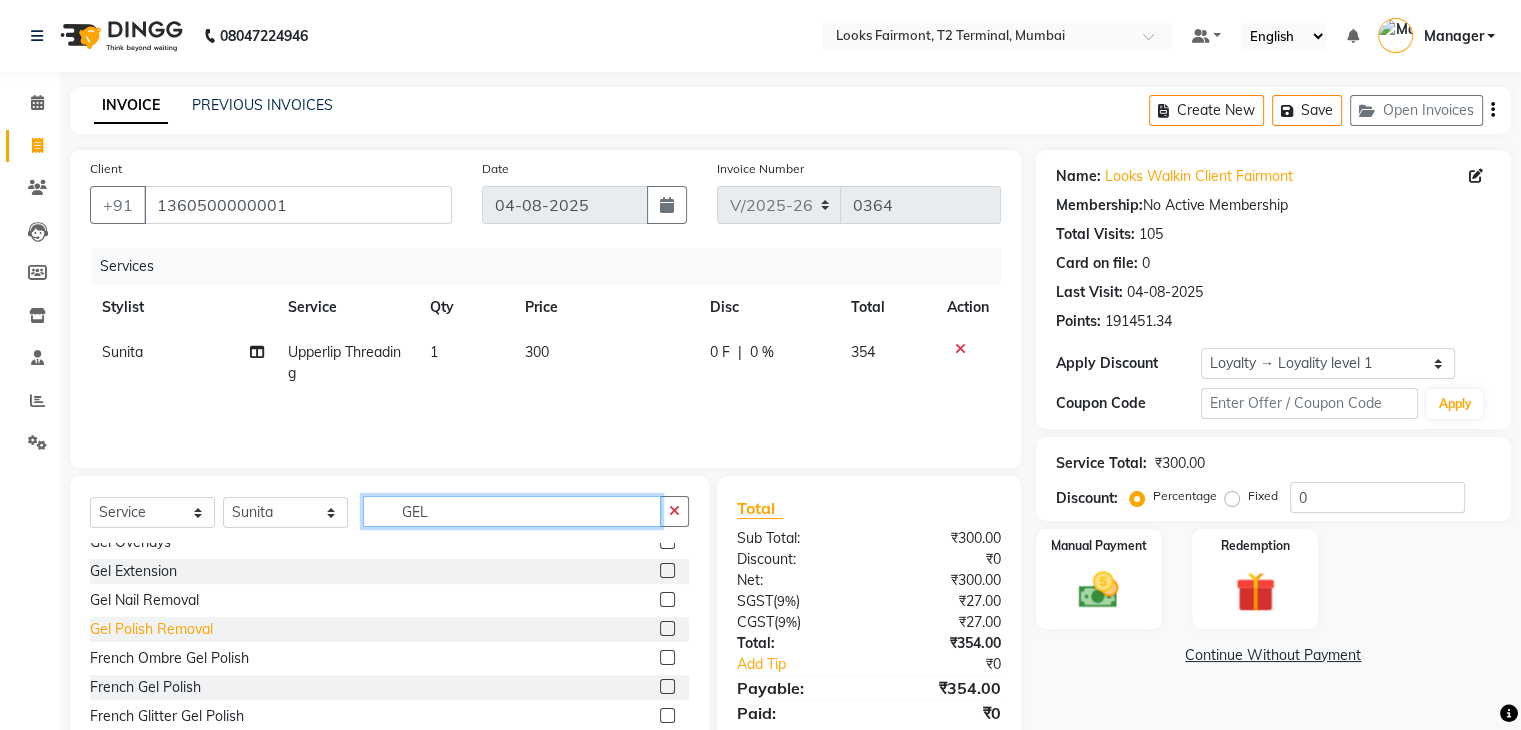 type on "GEL" 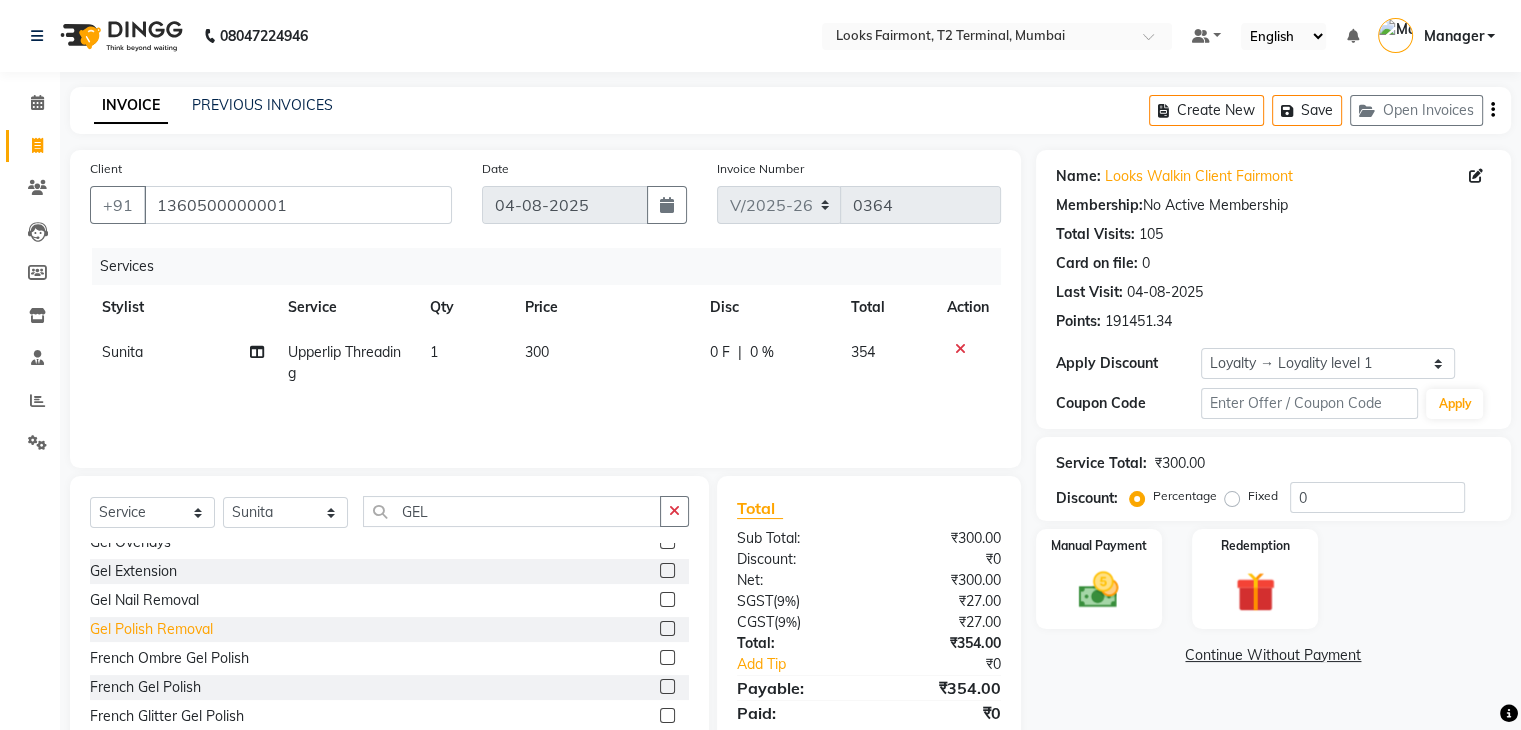 click on "Gel Polish Removal" 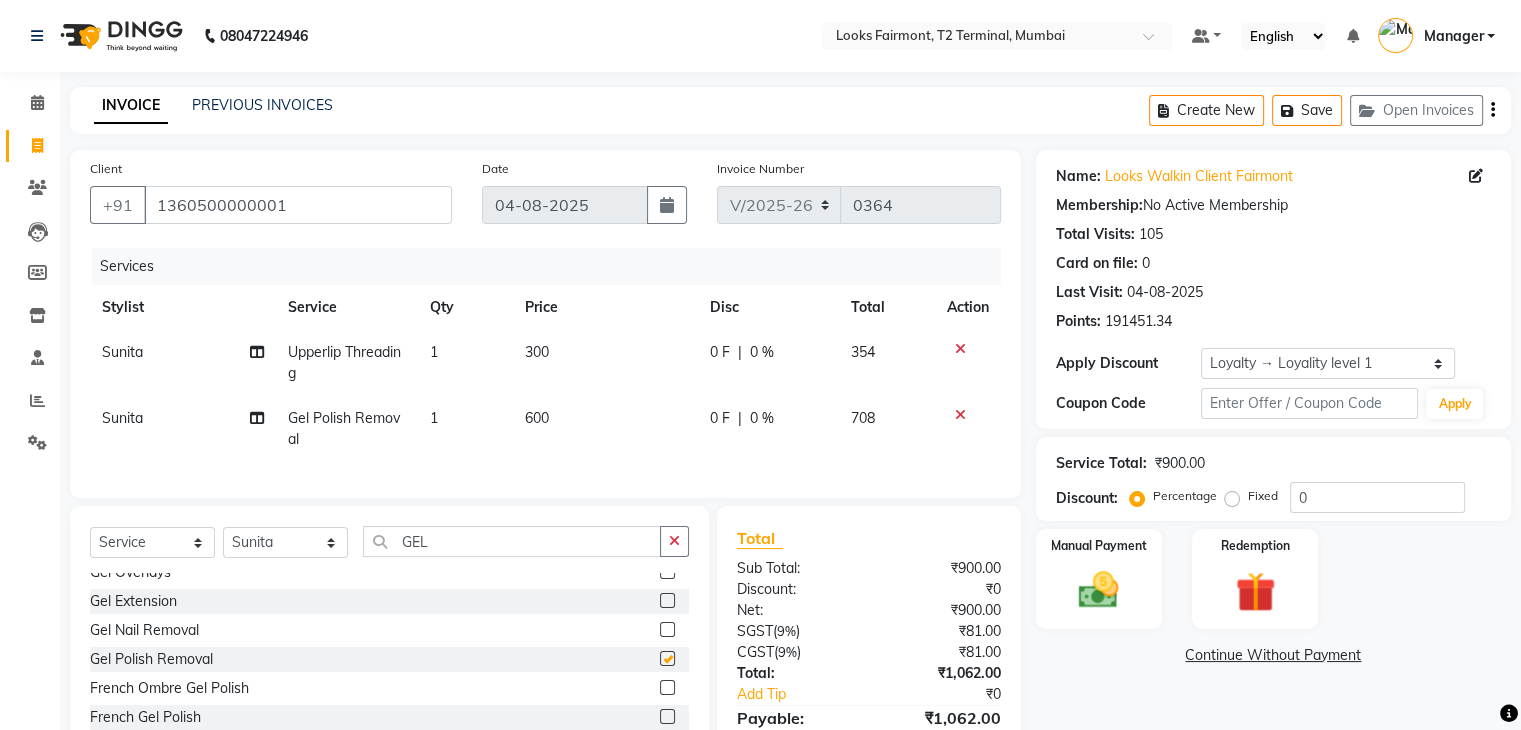 checkbox on "false" 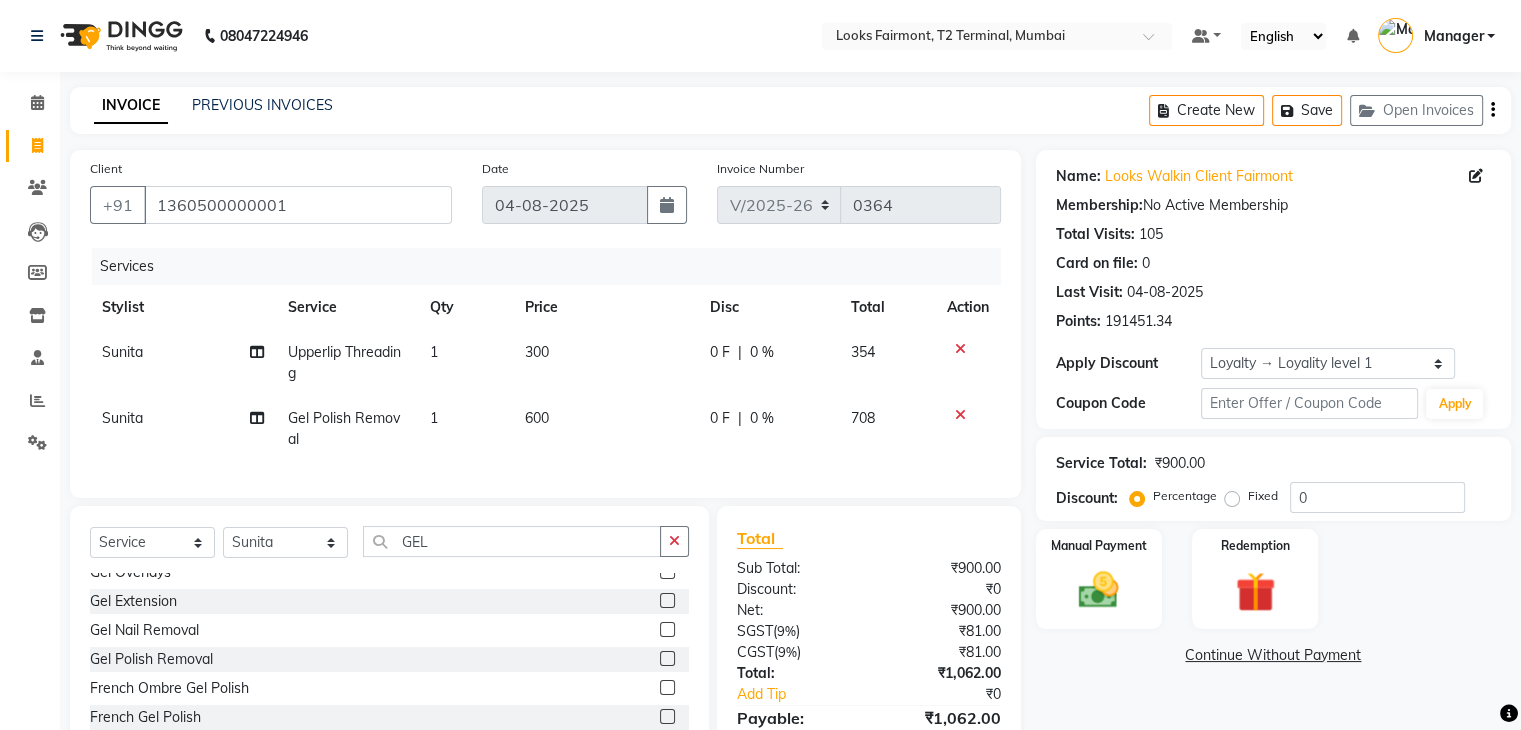 click on "600" 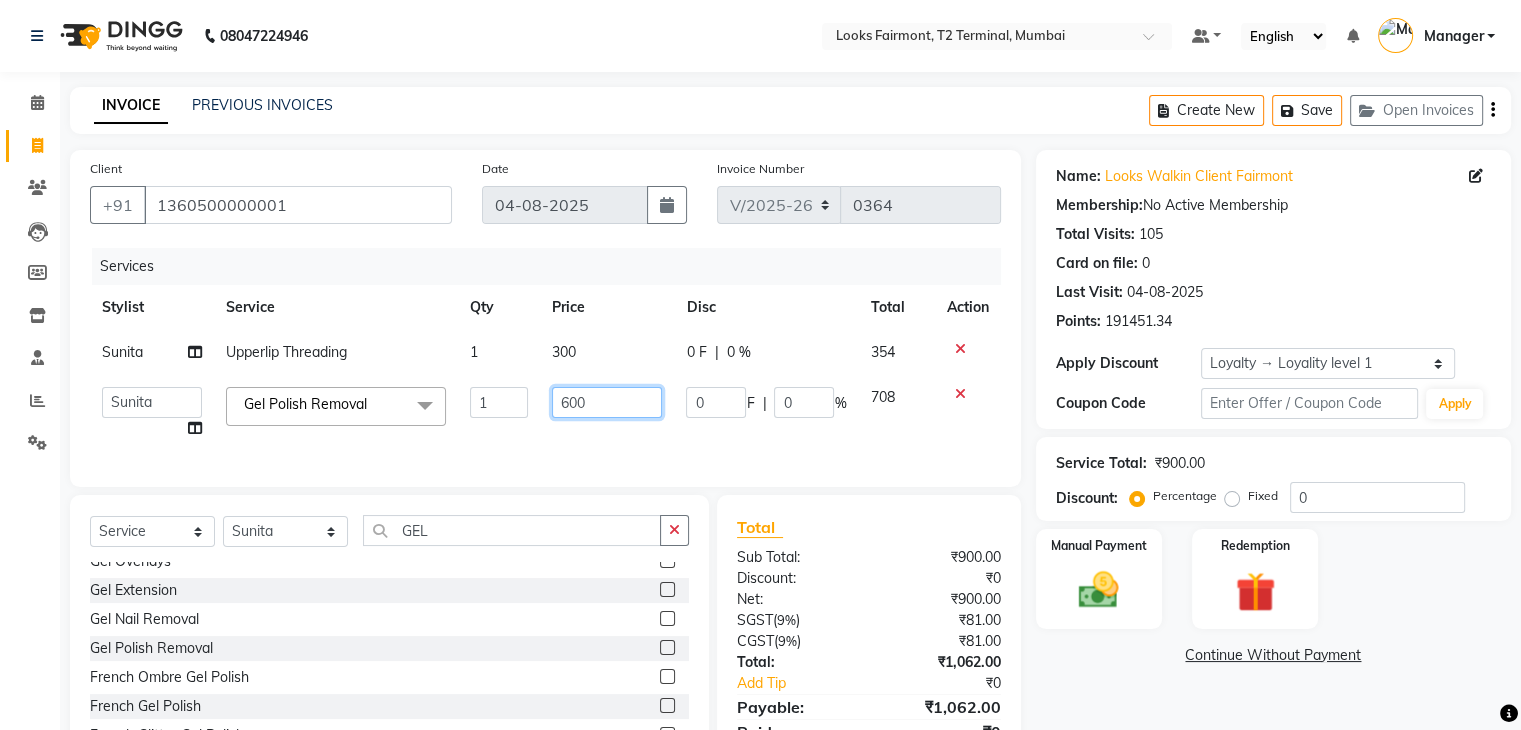 drag, startPoint x: 630, startPoint y: 405, endPoint x: 482, endPoint y: 409, distance: 148.05405 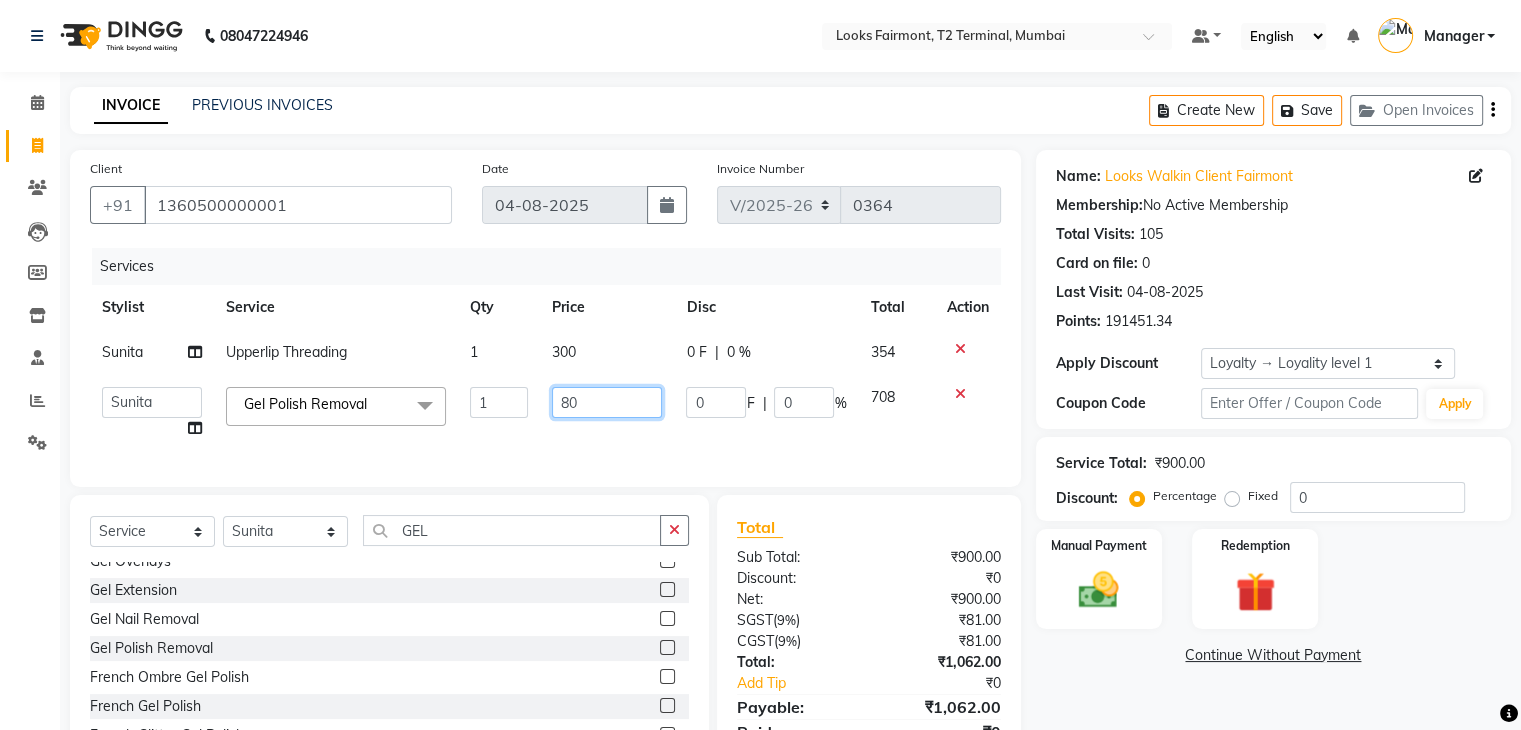 type on "800" 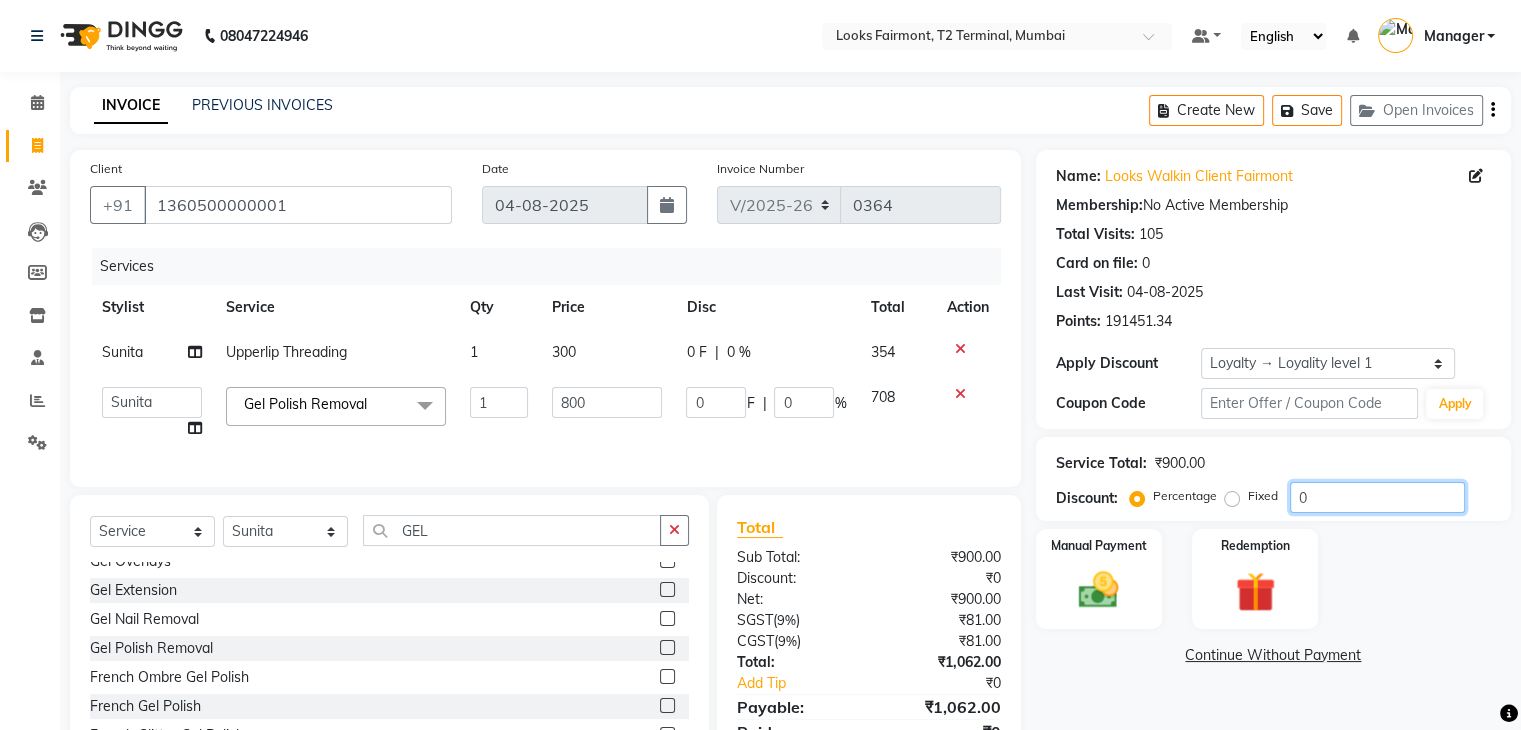 click on "0" 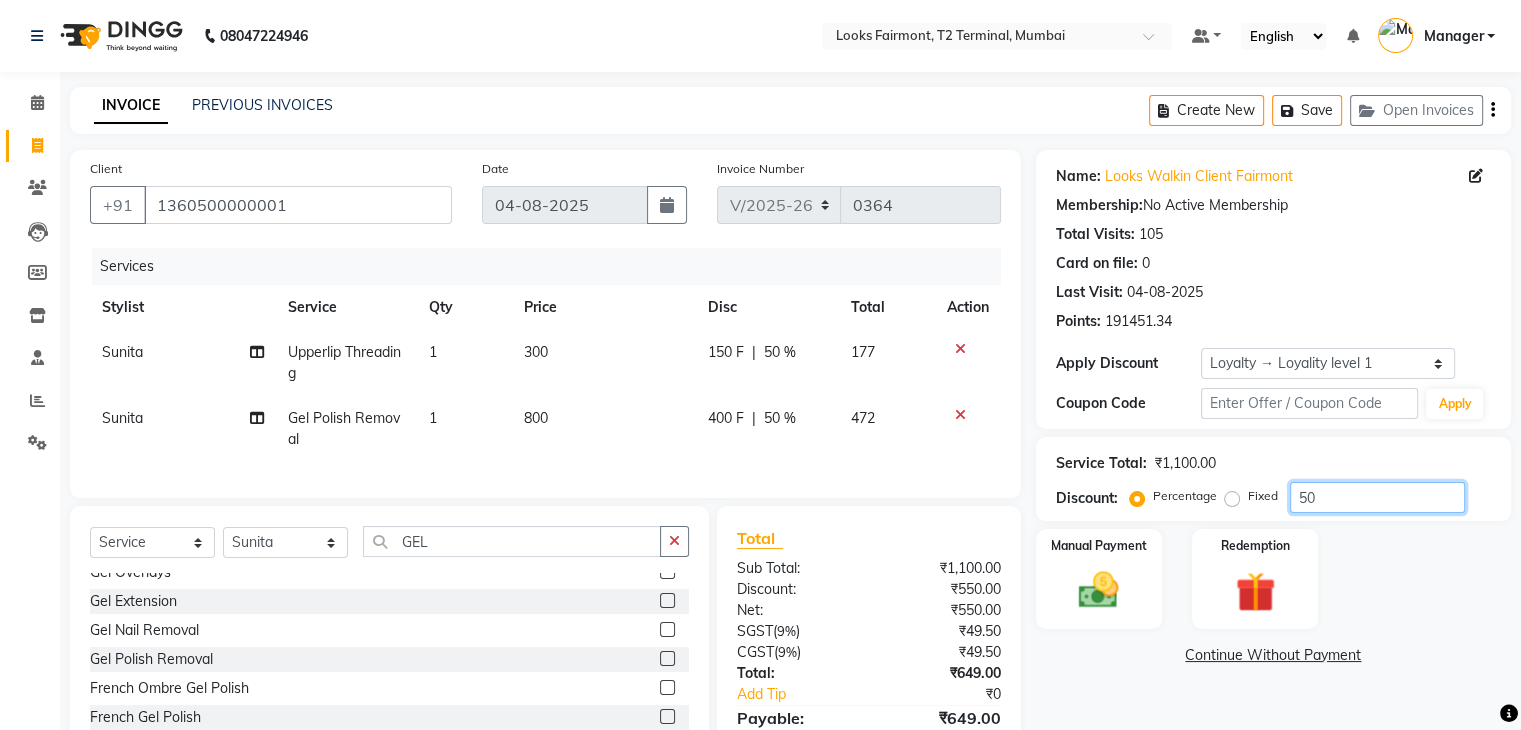type on "50" 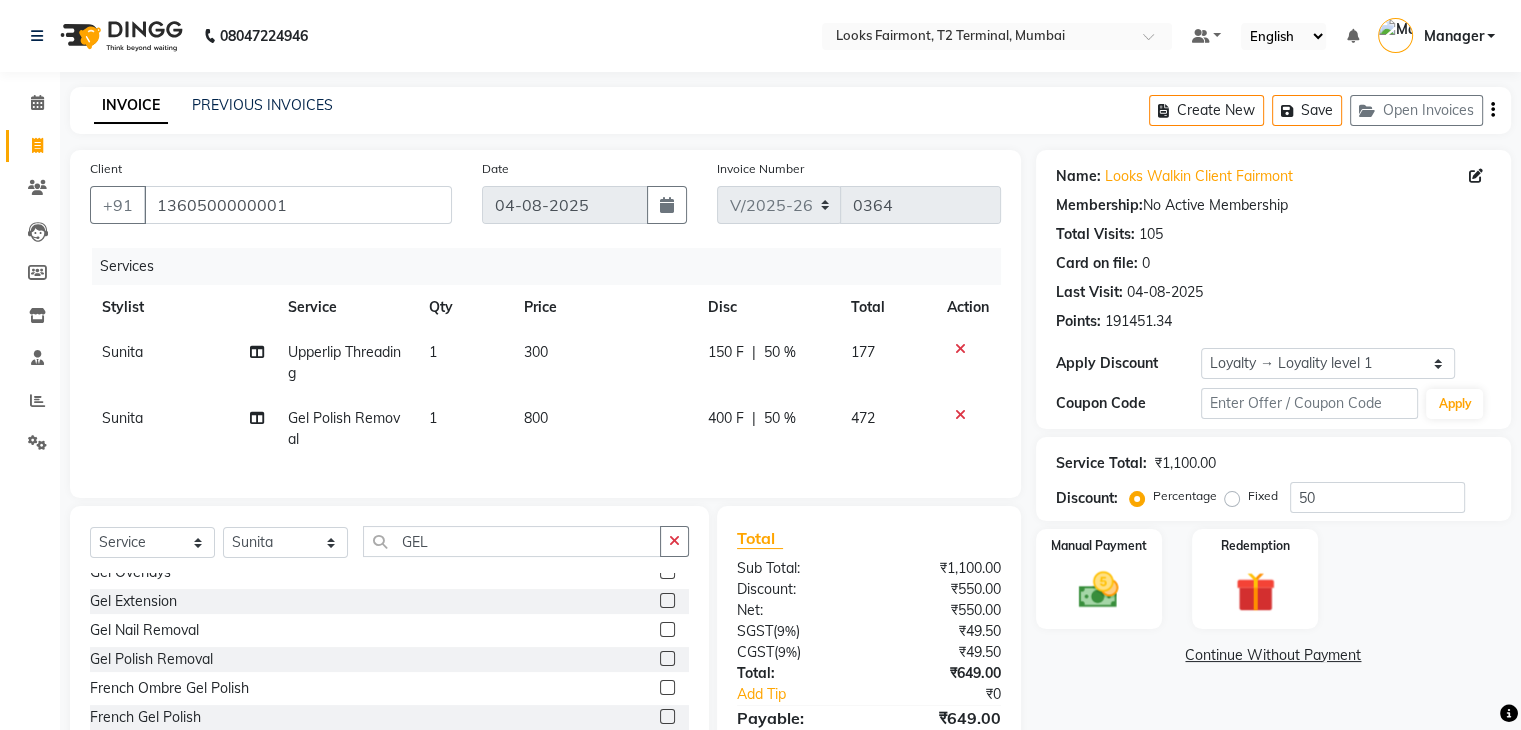 click on "Name: Looks Walkin Client Fairmont Membership: No Active Membership Total Visits: 105 Card on file: 0 Last Visit: 04-08-2025 Points: 191451.34 Apply Discount Select Loyalty → Loyality level 1 Coupon Code Apply Service Total: ₹1,100.00 Discount: Percentage Fixed 50 Manual Payment Redemption Continue Without Payment" 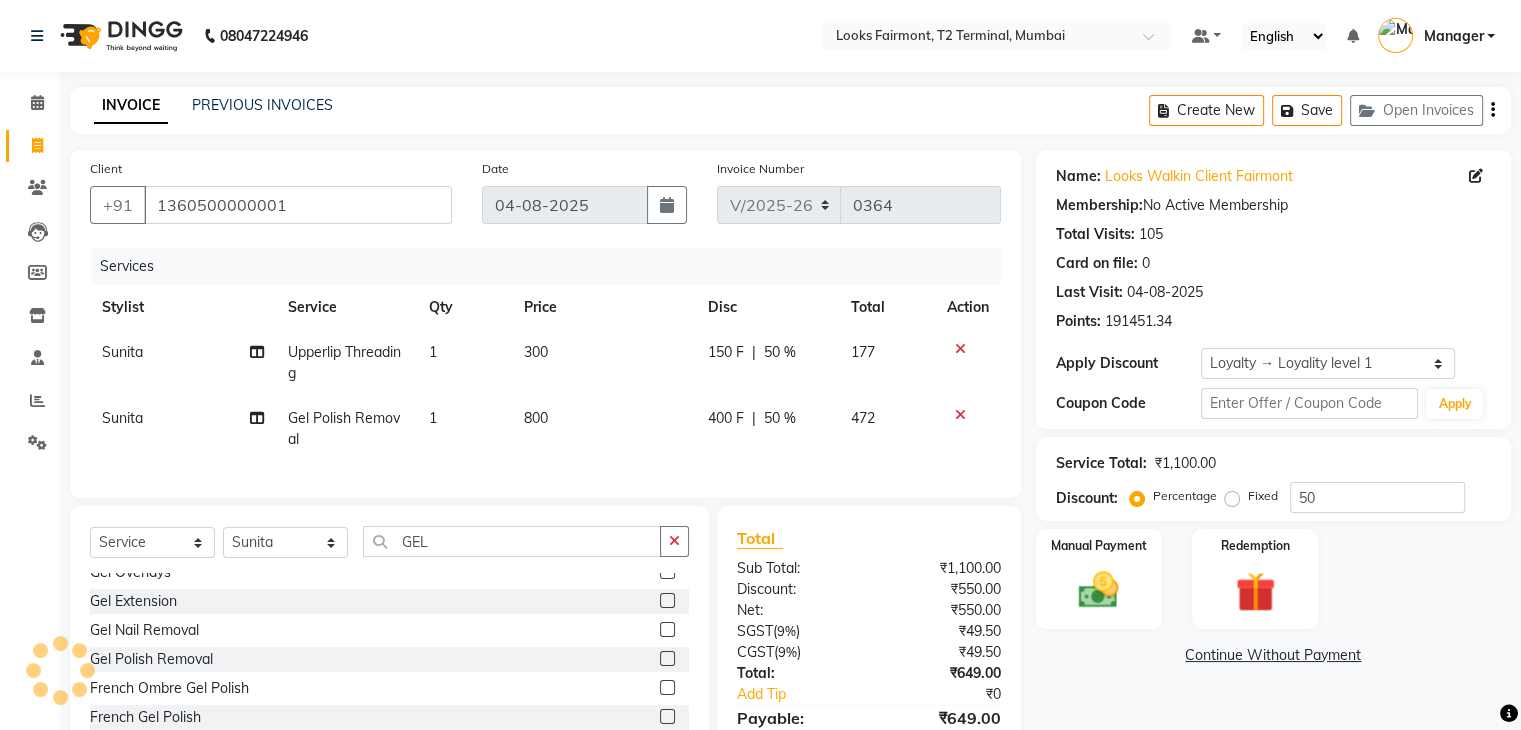 scroll, scrollTop: 117, scrollLeft: 0, axis: vertical 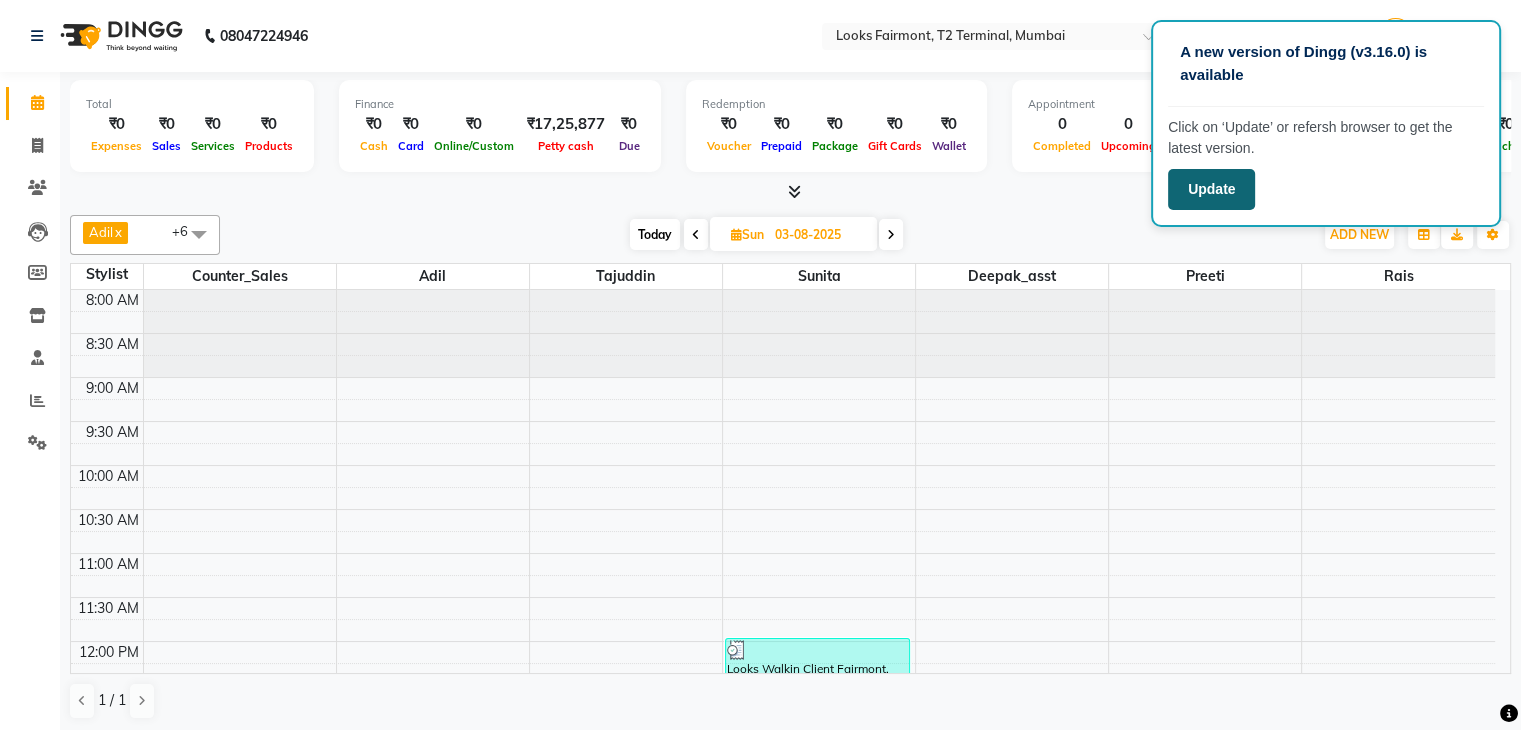 click on "Update" 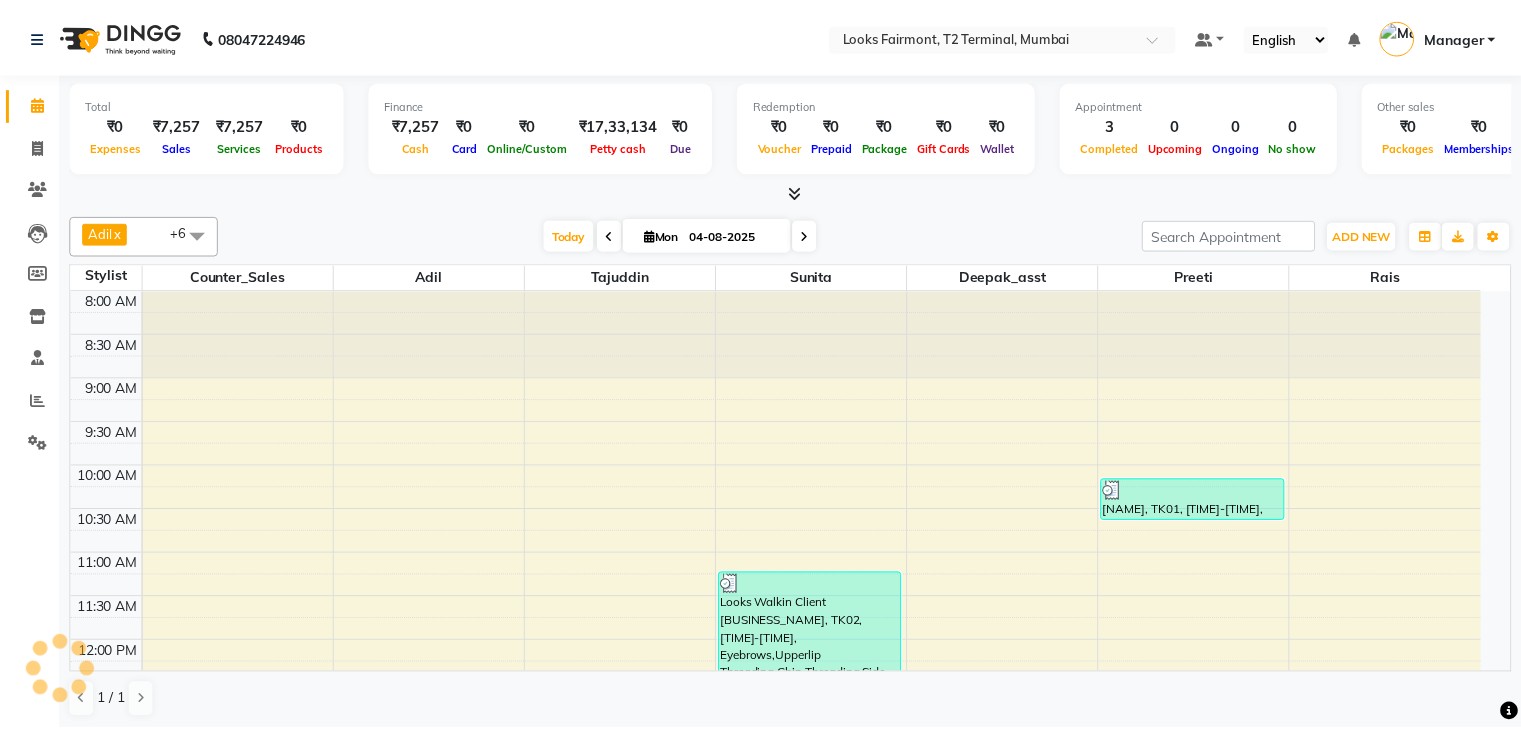 scroll, scrollTop: 0, scrollLeft: 0, axis: both 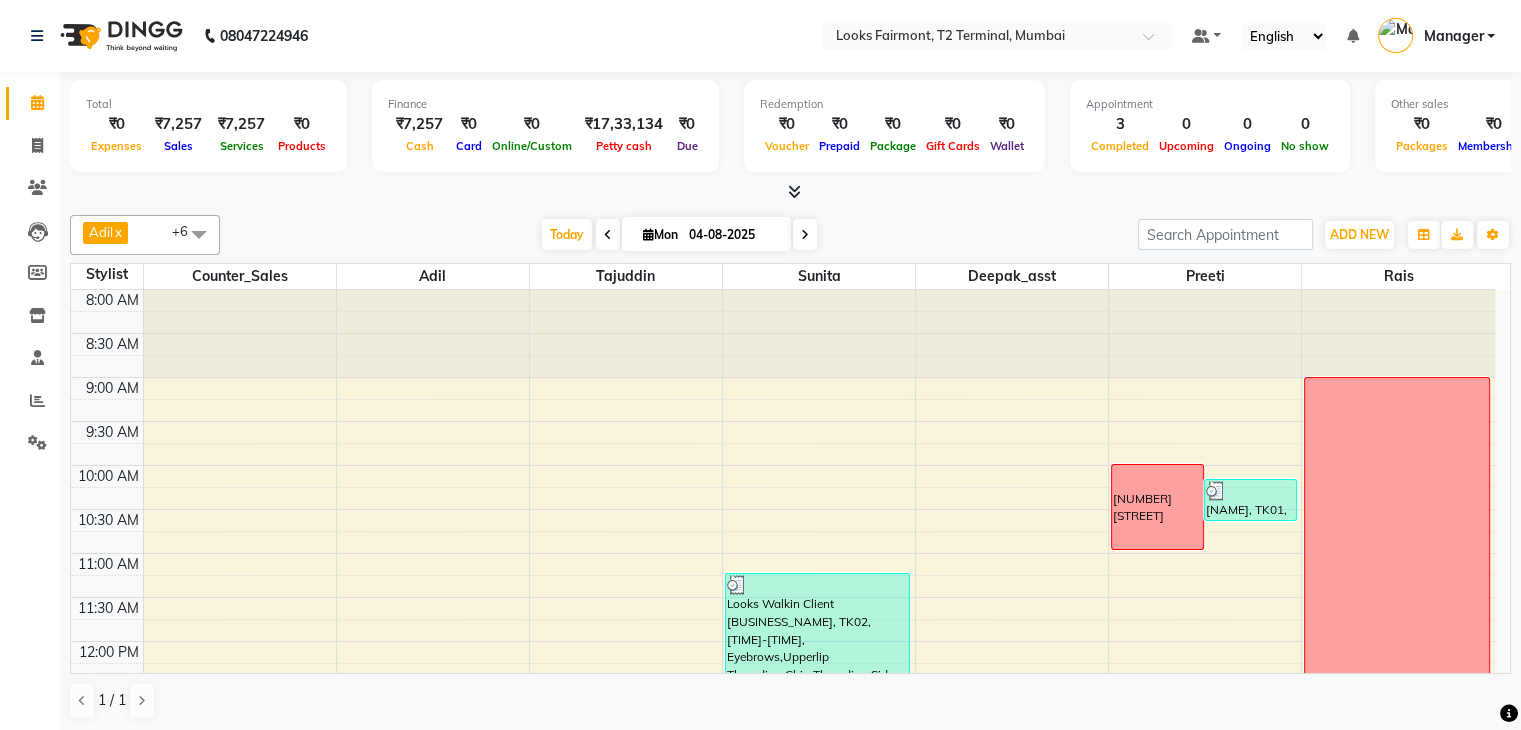 click at bounding box center [794, 191] 